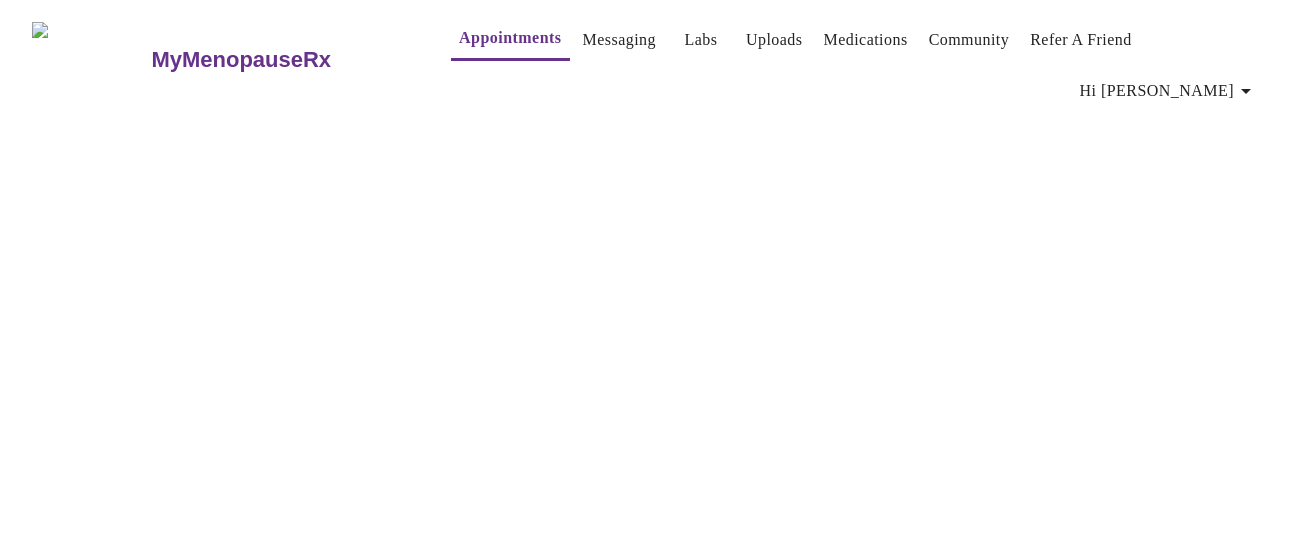 scroll, scrollTop: 0, scrollLeft: 0, axis: both 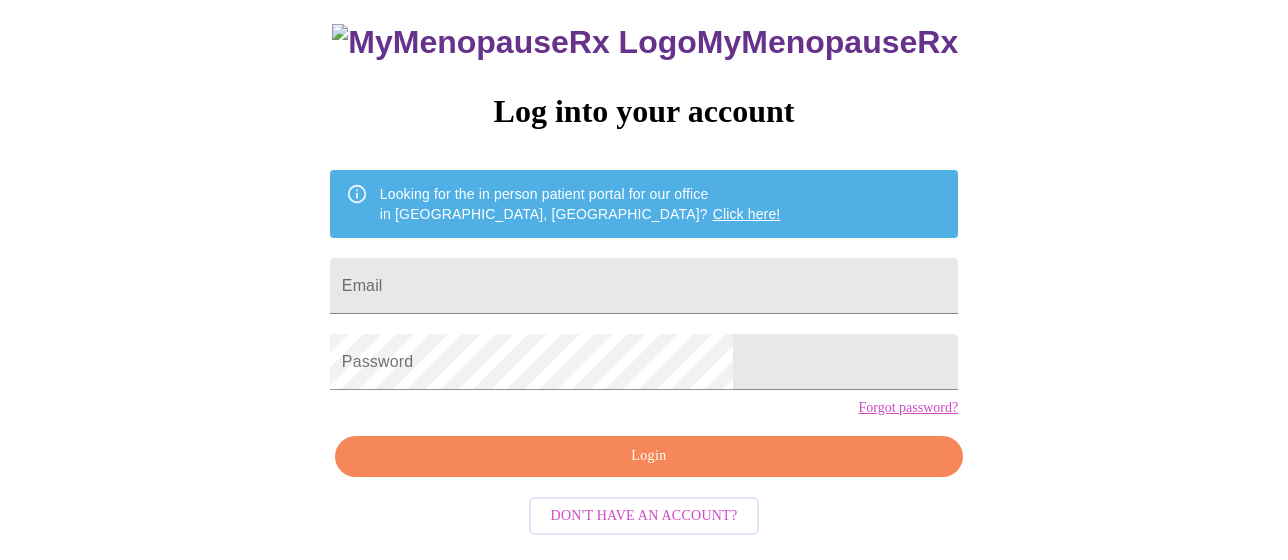 click on "MyMenopauseRx Log into your account Looking for the in person patient portal for our office   in [GEOGRAPHIC_DATA], [GEOGRAPHIC_DATA]? Click here! Email Password Forgot password? Login Don't have an account?" at bounding box center [644, 272] 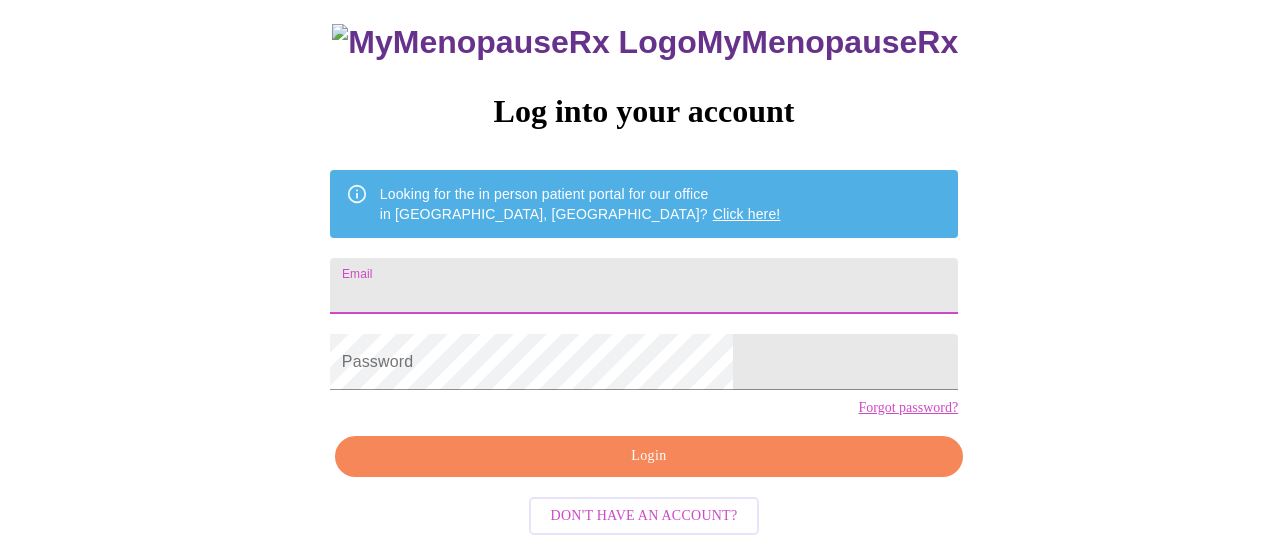 click on "Email" at bounding box center [644, 286] 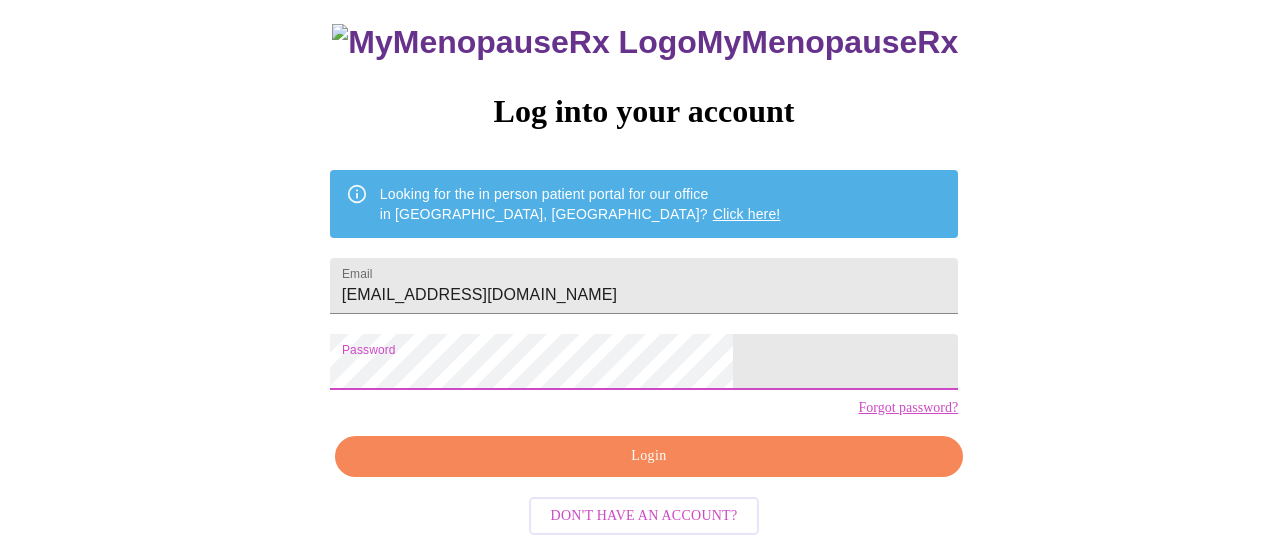 click on "Login" at bounding box center [649, 456] 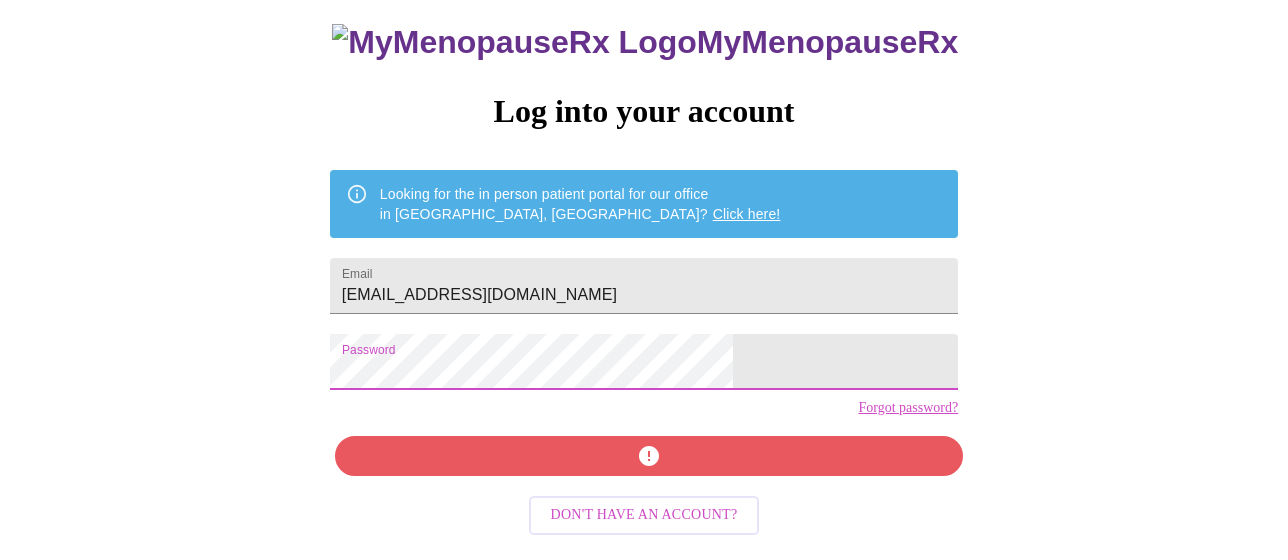 click on "MyMenopauseRx Log into your account Looking for the in person patient portal for our office   in [GEOGRAPHIC_DATA], [GEOGRAPHIC_DATA]? Click here! Email [EMAIL_ADDRESS][DOMAIN_NAME] Password Forgot password? Don't have an account?" at bounding box center (644, 216) 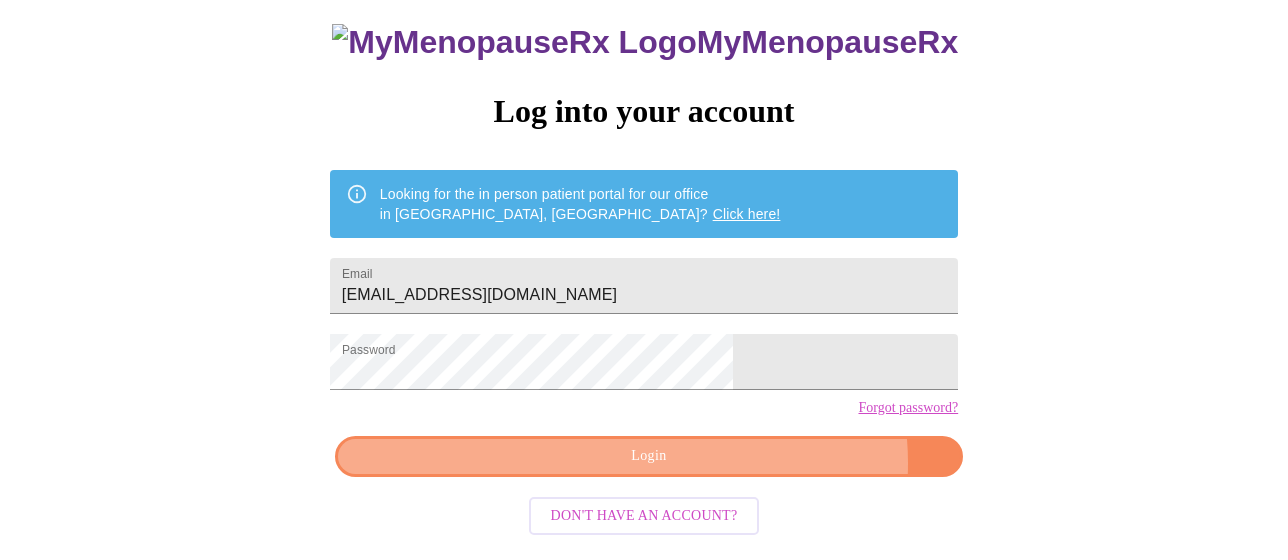 click on "Login" at bounding box center [649, 456] 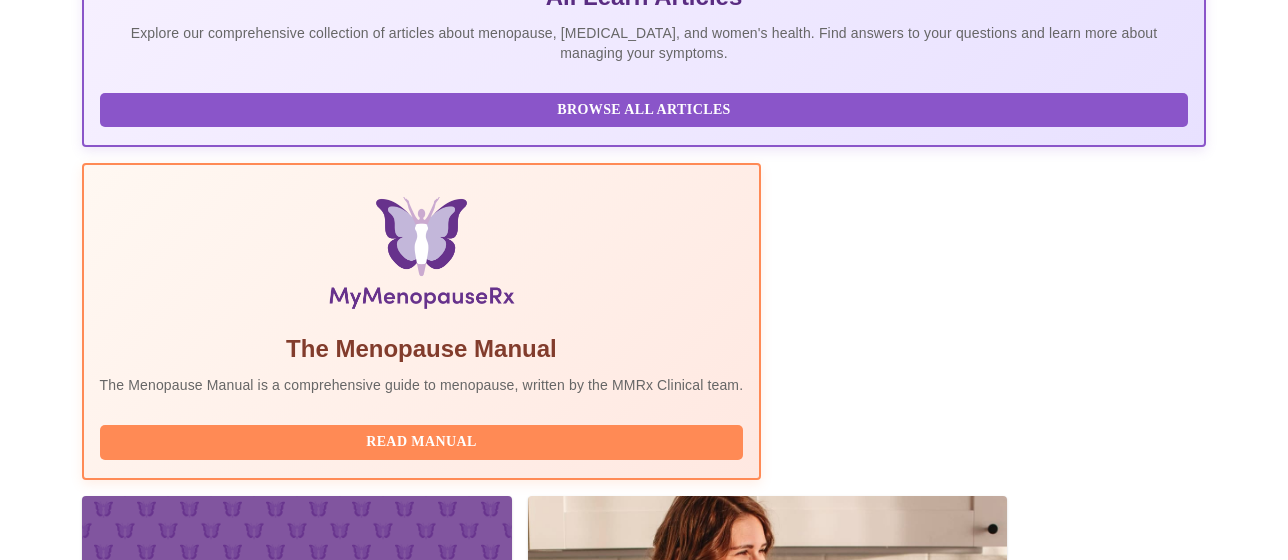 scroll, scrollTop: 535, scrollLeft: 0, axis: vertical 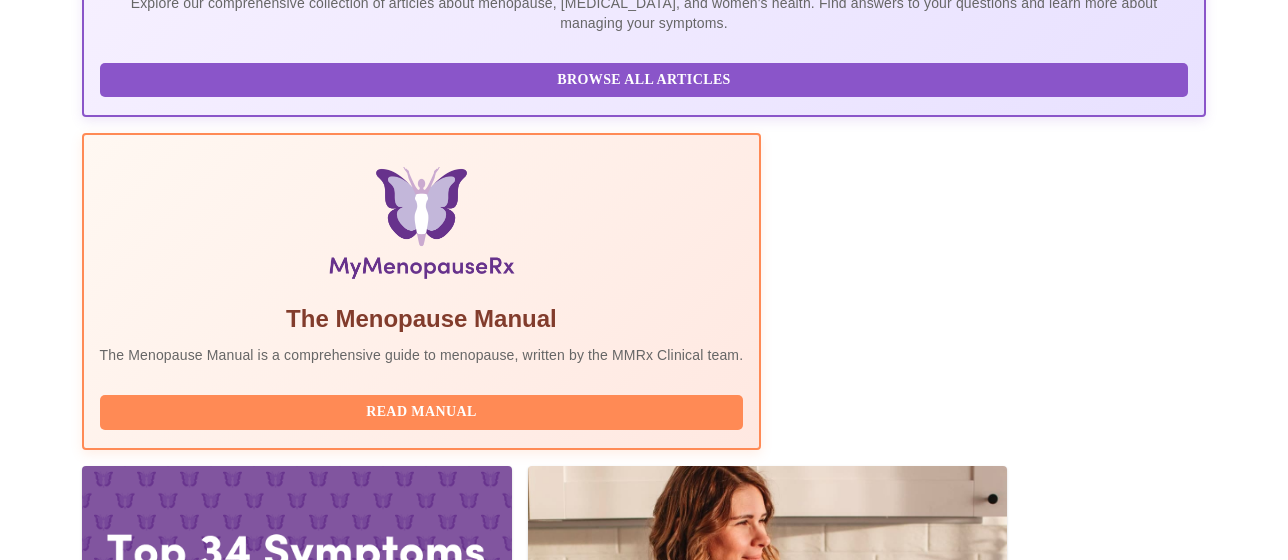 click on "Complete Pre-Assessment" at bounding box center [1070, 2045] 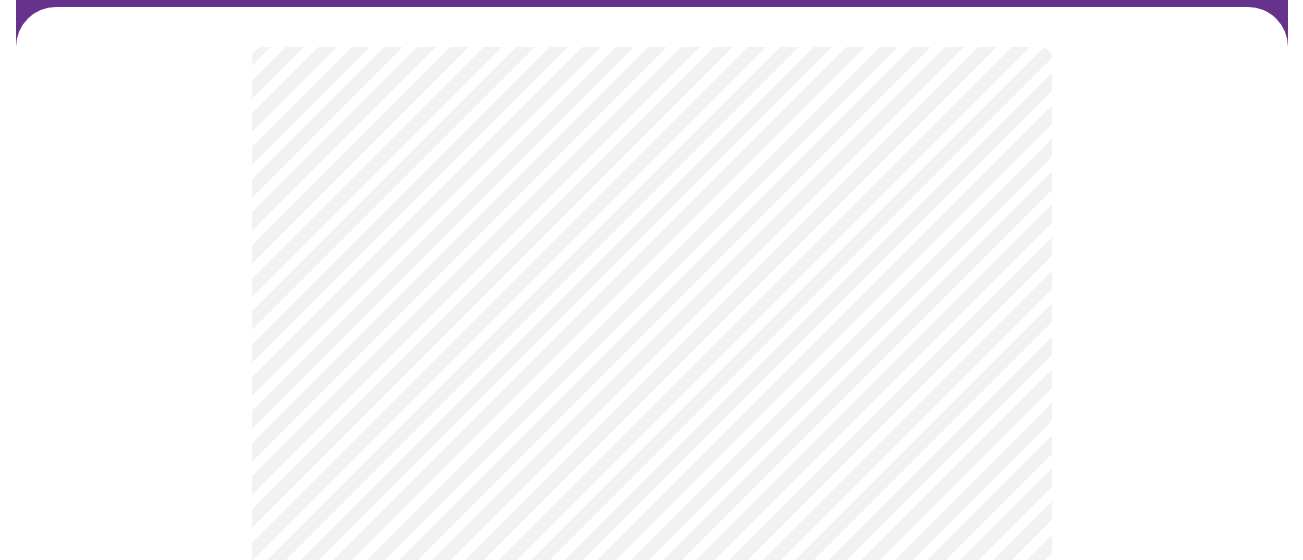 scroll, scrollTop: 200, scrollLeft: 0, axis: vertical 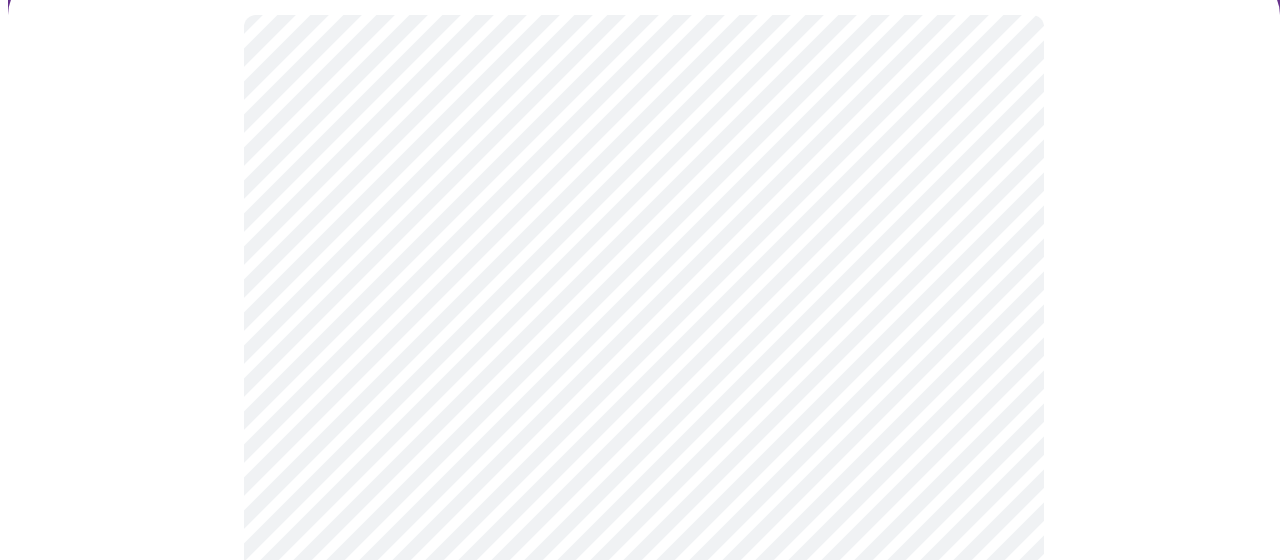 click on "MyMenopauseRx Appointments Messaging Labs Uploads Medications Community Refer a Friend Hi [PERSON_NAME]   Intake Questions for [DATE] 1:20pm-1:40pm 1  /  13 Settings Billing Invoices Log out" at bounding box center [644, 741] 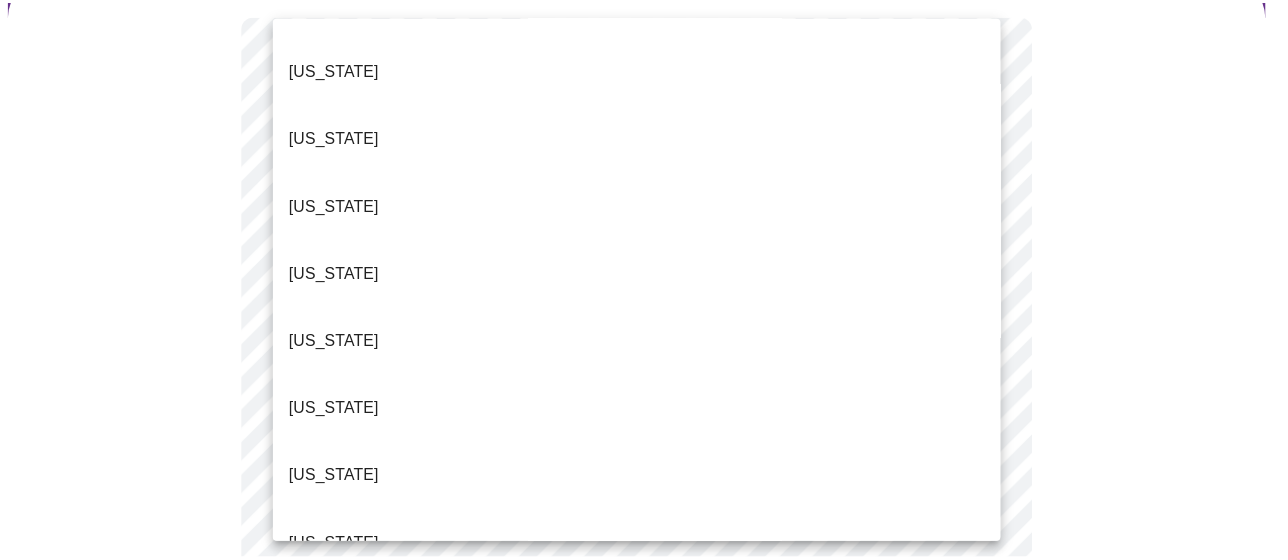 scroll, scrollTop: 200, scrollLeft: 0, axis: vertical 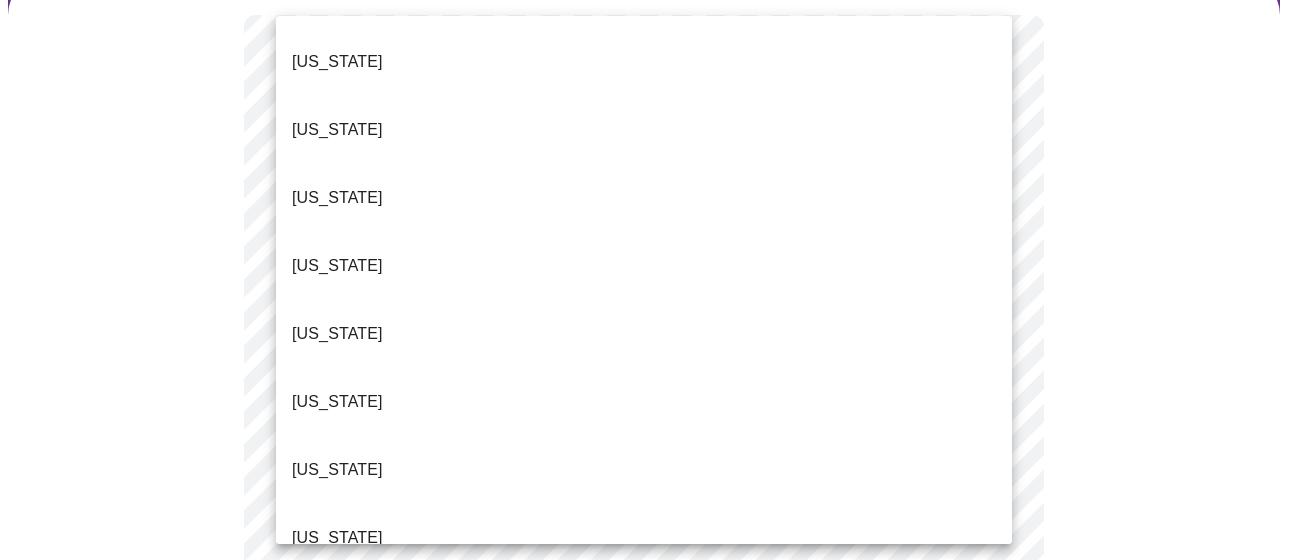 click on "[US_STATE]" at bounding box center [337, 470] 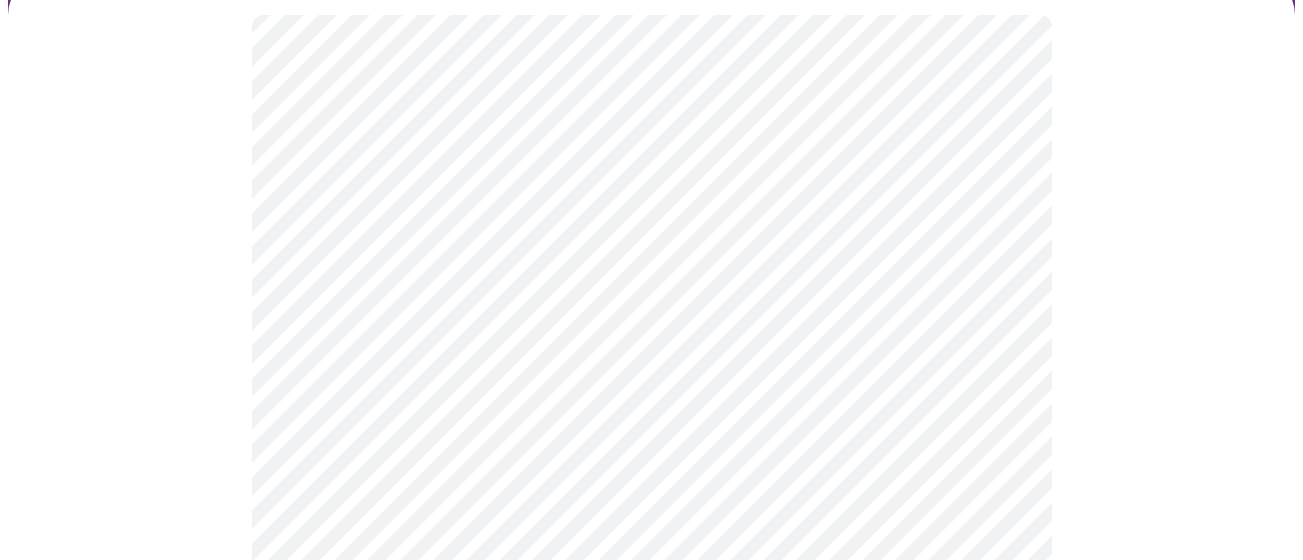 click on "MyMenopauseRx Appointments Messaging Labs Uploads Medications Community Refer a Friend Hi [PERSON_NAME]   Intake Questions for [DATE] 1:20pm-1:40pm 1  /  13 Settings Billing Invoices Log out" at bounding box center (651, 735) 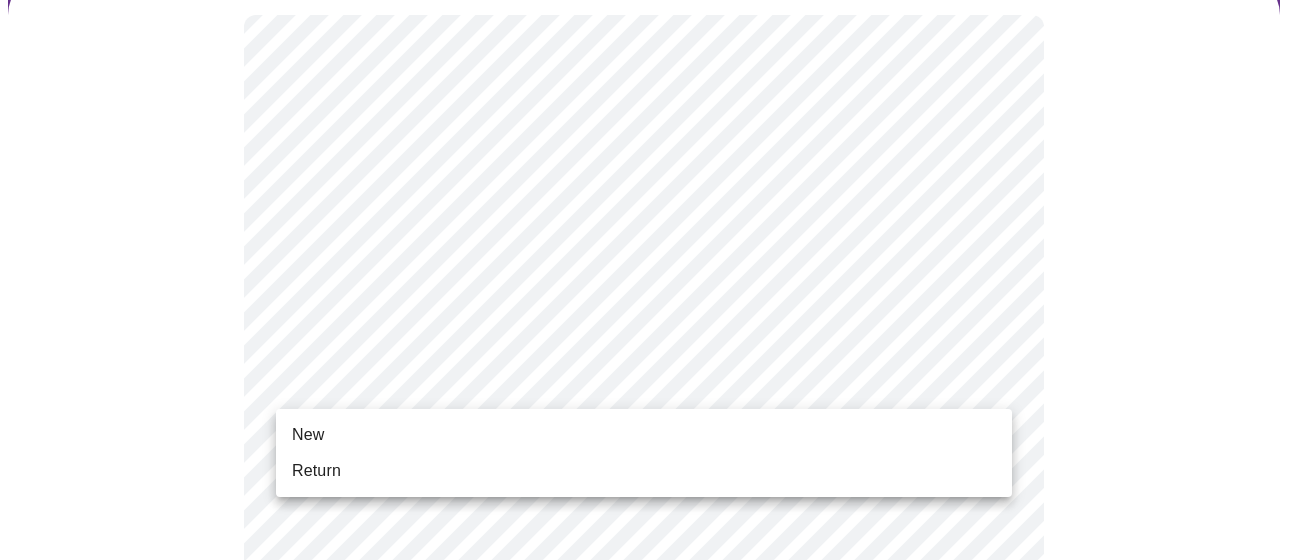 click on "New" at bounding box center (644, 435) 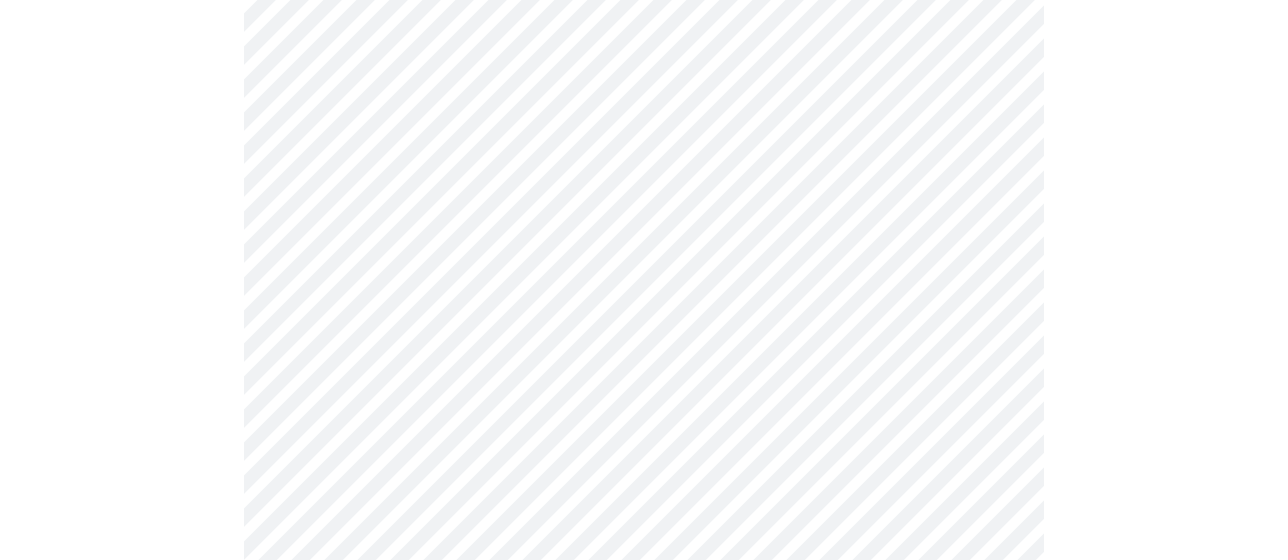 scroll, scrollTop: 1200, scrollLeft: 0, axis: vertical 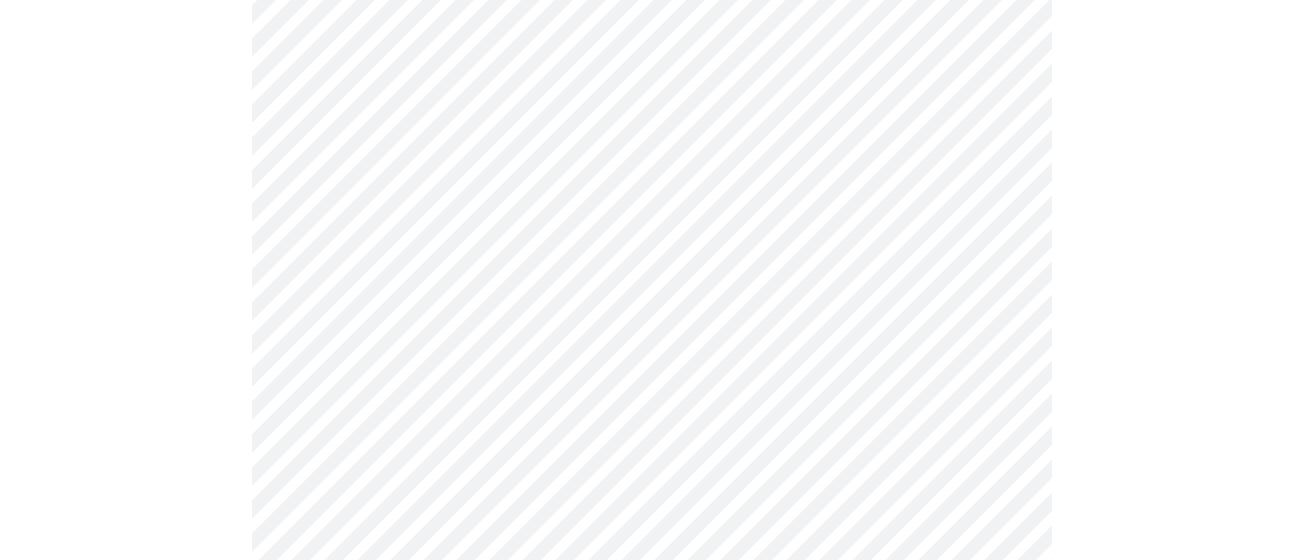 click on "MyMenopauseRx Appointments Messaging Labs Uploads Medications Community Refer a Friend Hi [PERSON_NAME]   Intake Questions for [DATE] 1:20pm-1:40pm 1  /  13 Settings Billing Invoices Log out" at bounding box center (651, -279) 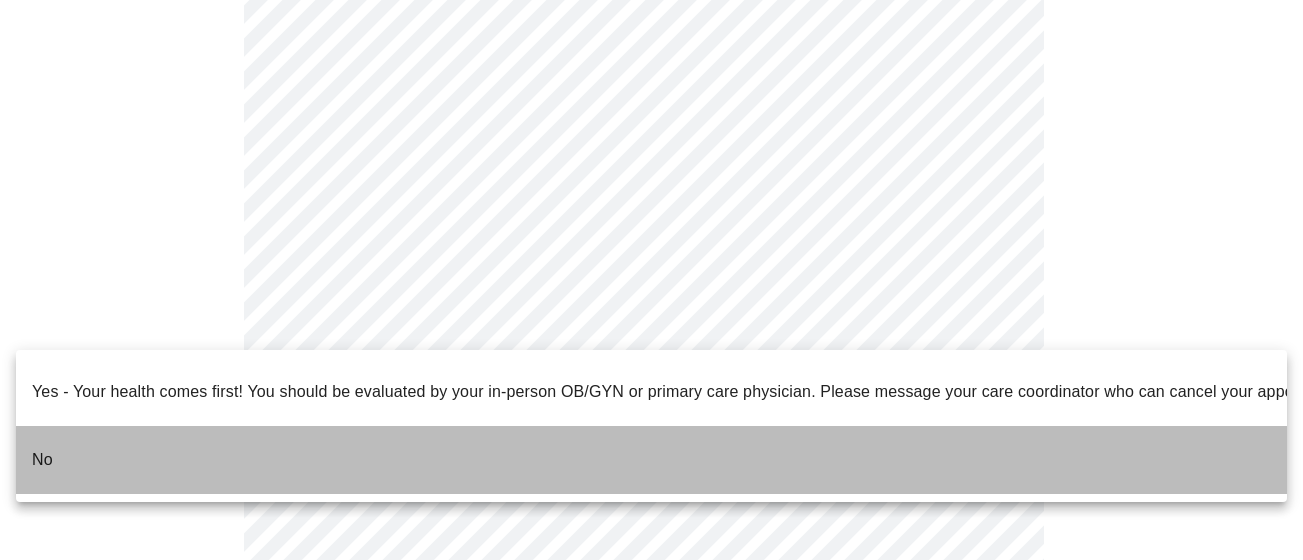 click on "No" at bounding box center [651, 460] 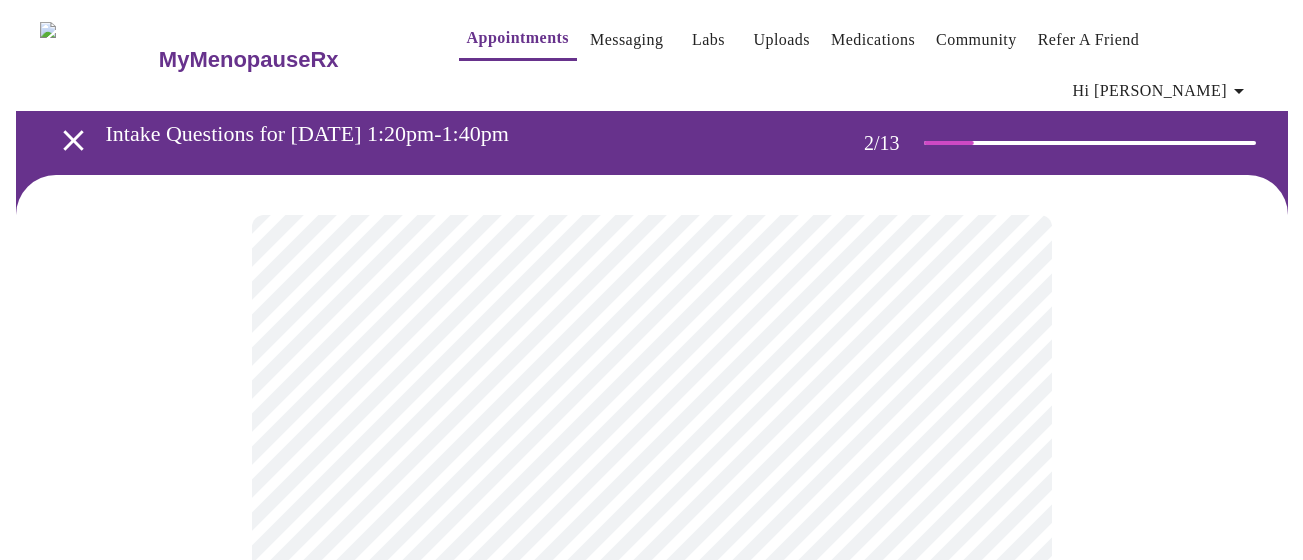 scroll, scrollTop: 100, scrollLeft: 0, axis: vertical 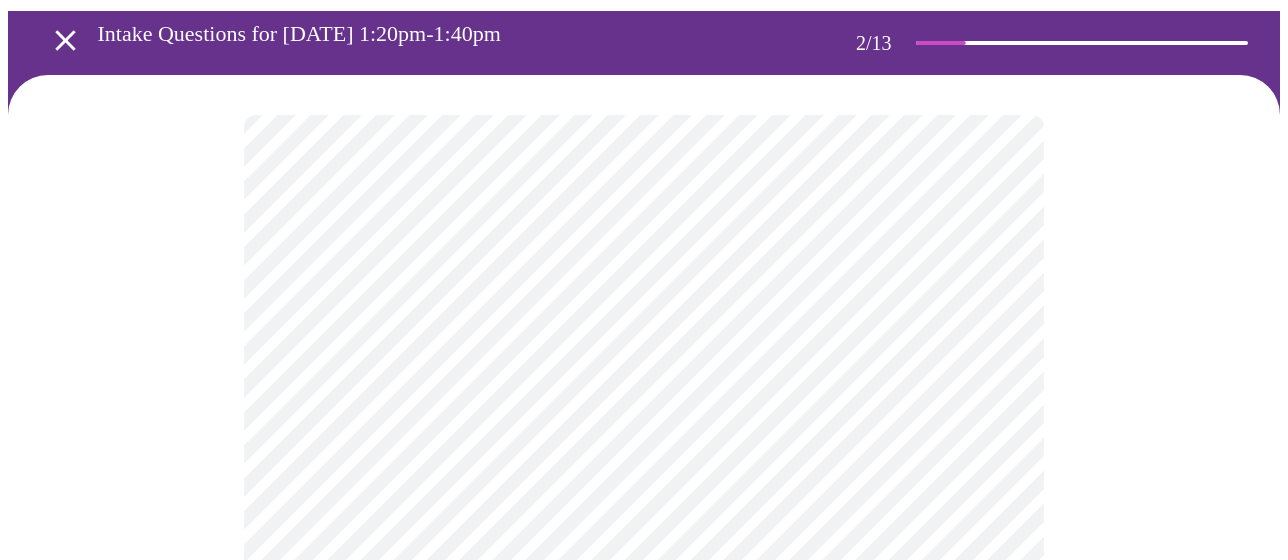 click on "MyMenopauseRx Appointments Messaging Labs Uploads Medications Community Refer a Friend Hi [PERSON_NAME]   Intake Questions for [DATE] 1:20pm-1:40pm 2  /  13 Settings Billing Invoices Log out" at bounding box center [644, 523] 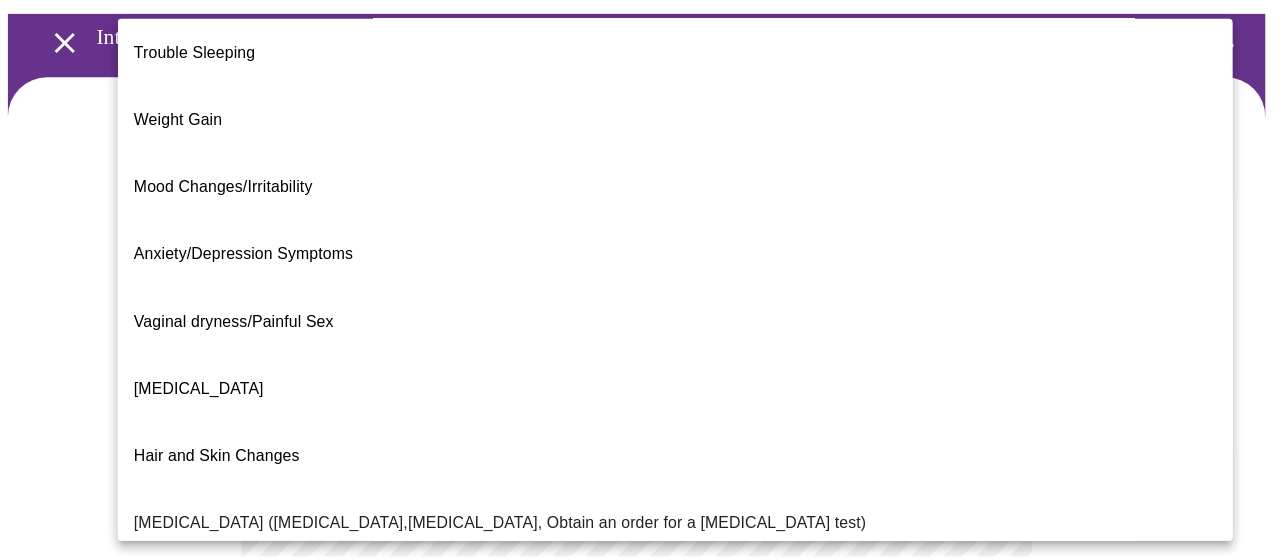 scroll, scrollTop: 0, scrollLeft: 0, axis: both 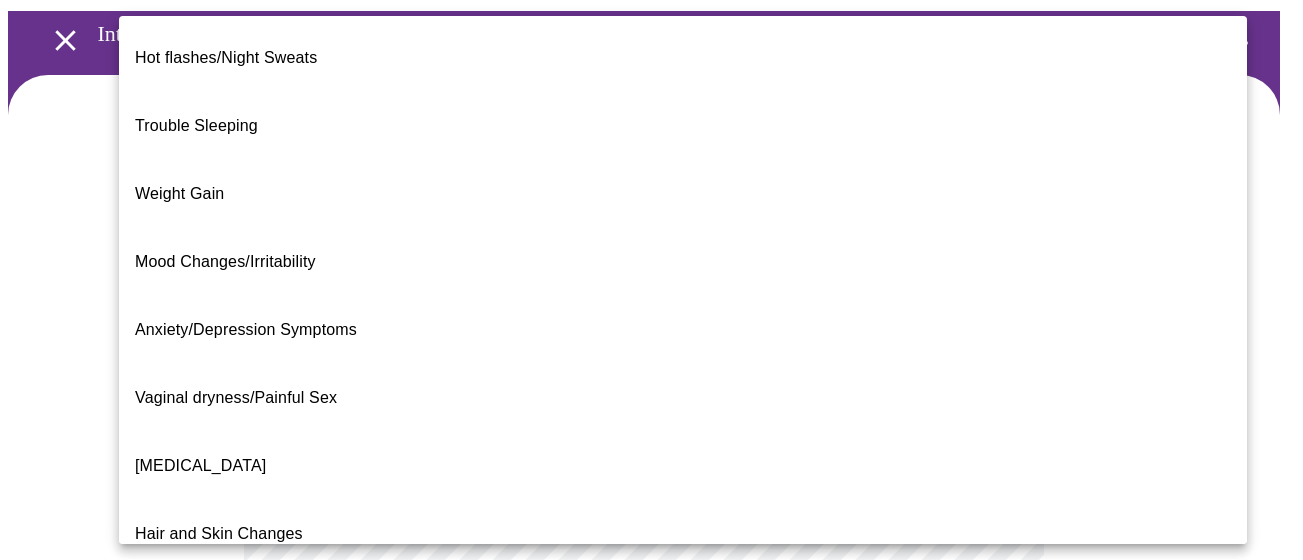 click on "Hot flashes/Night Sweats" at bounding box center [226, 57] 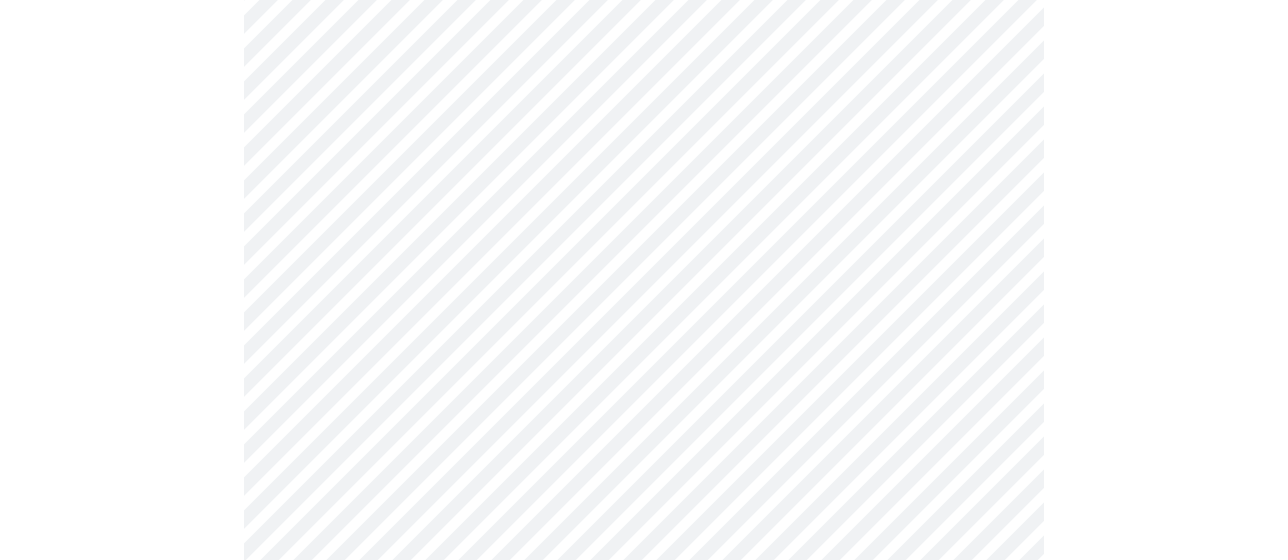 scroll, scrollTop: 300, scrollLeft: 0, axis: vertical 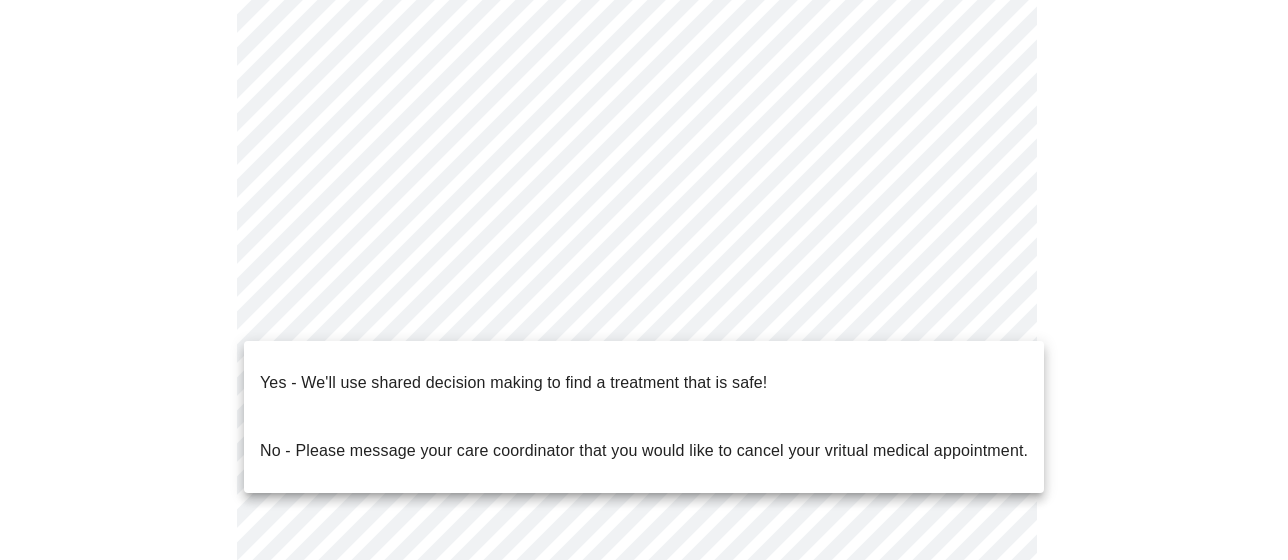 click on "MyMenopauseRx Appointments Messaging Labs Uploads Medications Community Refer a Friend Hi [PERSON_NAME]   Intake Questions for [DATE] 1:20pm-1:40pm 2  /  13 Settings Billing Invoices Log out Yes - We'll use shared decision making to find a treatment that is safe!
No - Please message your care coordinator that you would like to cancel your vritual medical appointment." at bounding box center (644, 317) 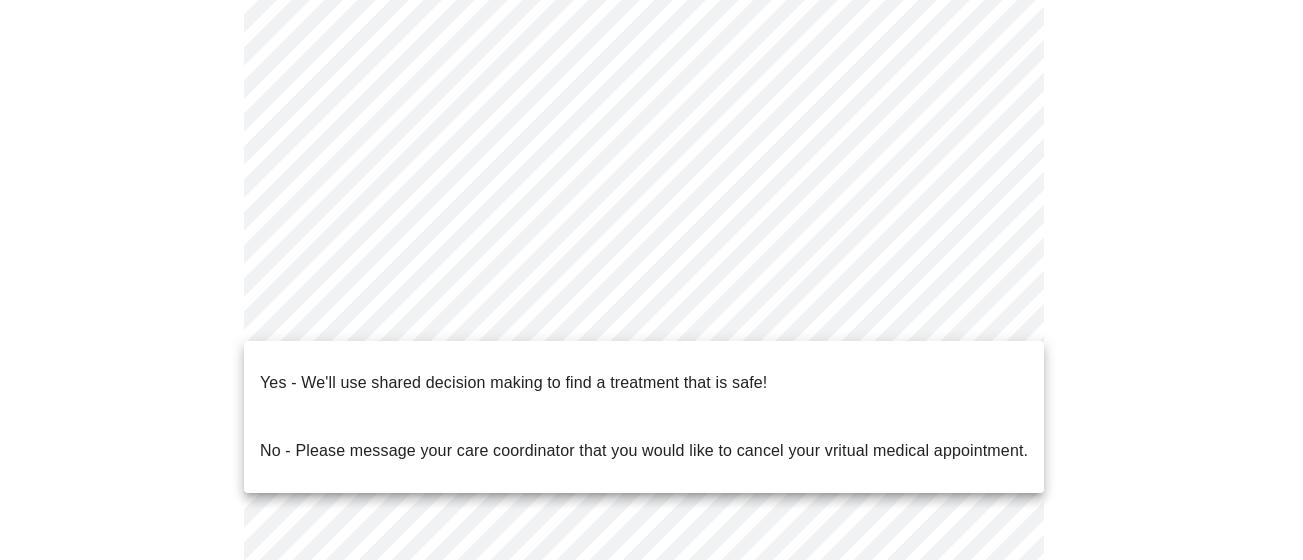 click on "Yes - We'll use shared decision making to find a treatment that is safe!" at bounding box center [644, 383] 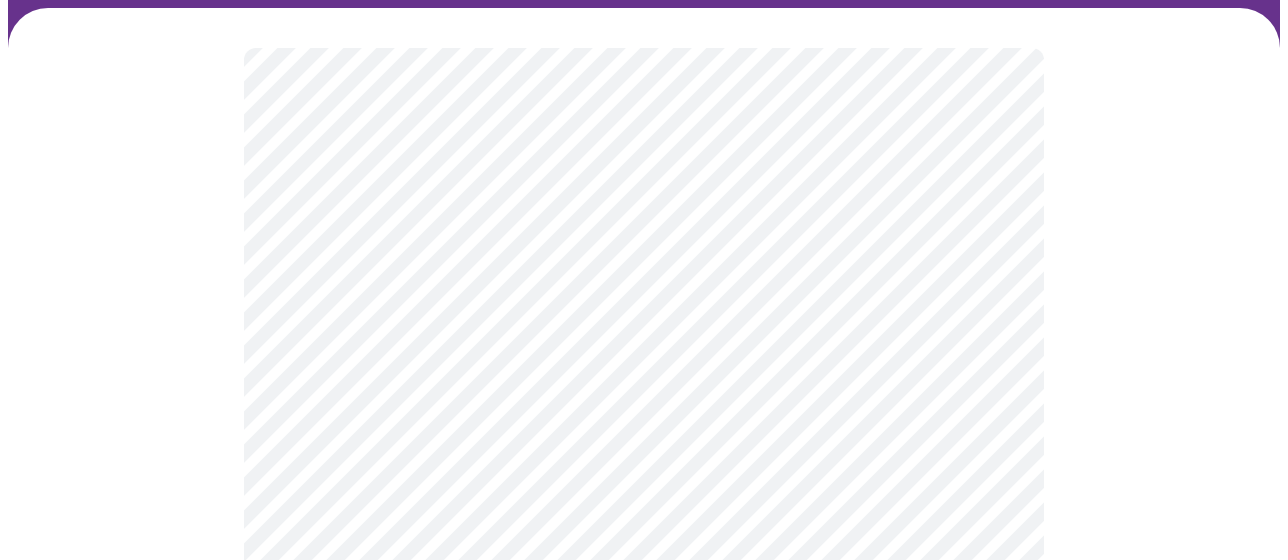 scroll, scrollTop: 200, scrollLeft: 0, axis: vertical 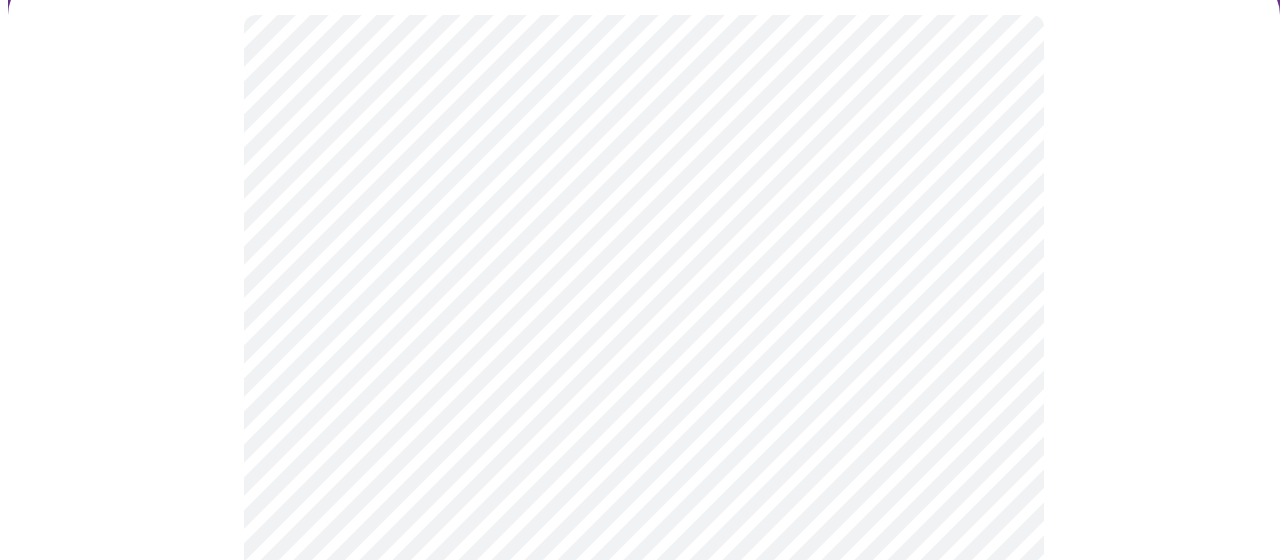 click on "MyMenopauseRx Appointments Messaging Labs Uploads Medications Community Refer a Friend Hi [PERSON_NAME]   Intake Questions for [DATE] 1:20pm-1:40pm 3  /  13 Settings Billing Invoices Log out" at bounding box center [644, 1173] 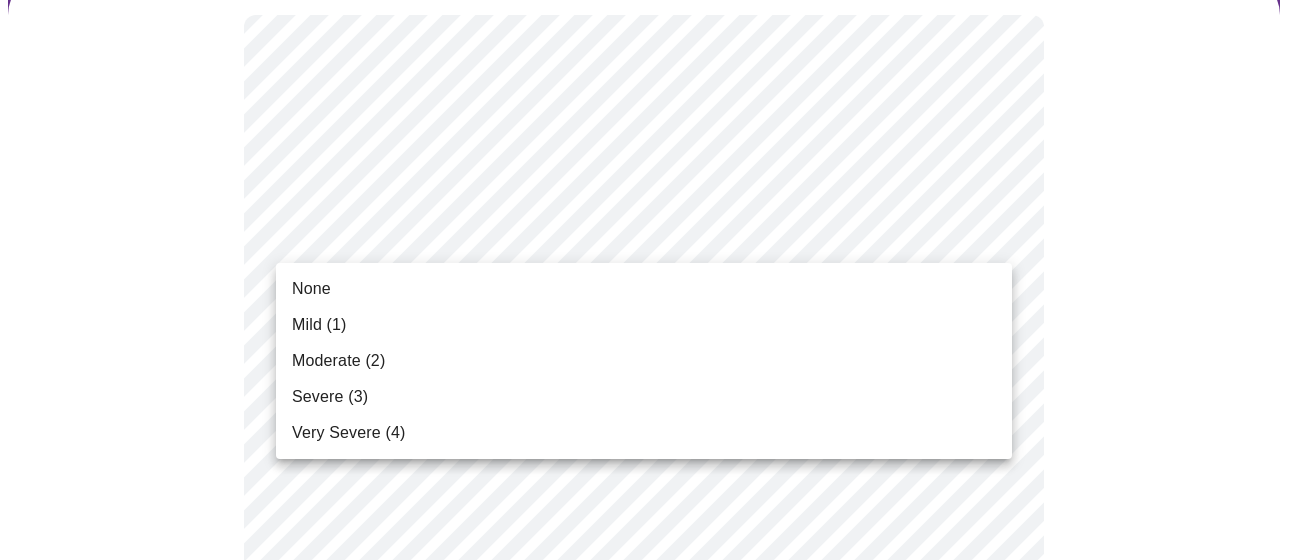 click on "Moderate (2)" at bounding box center (338, 361) 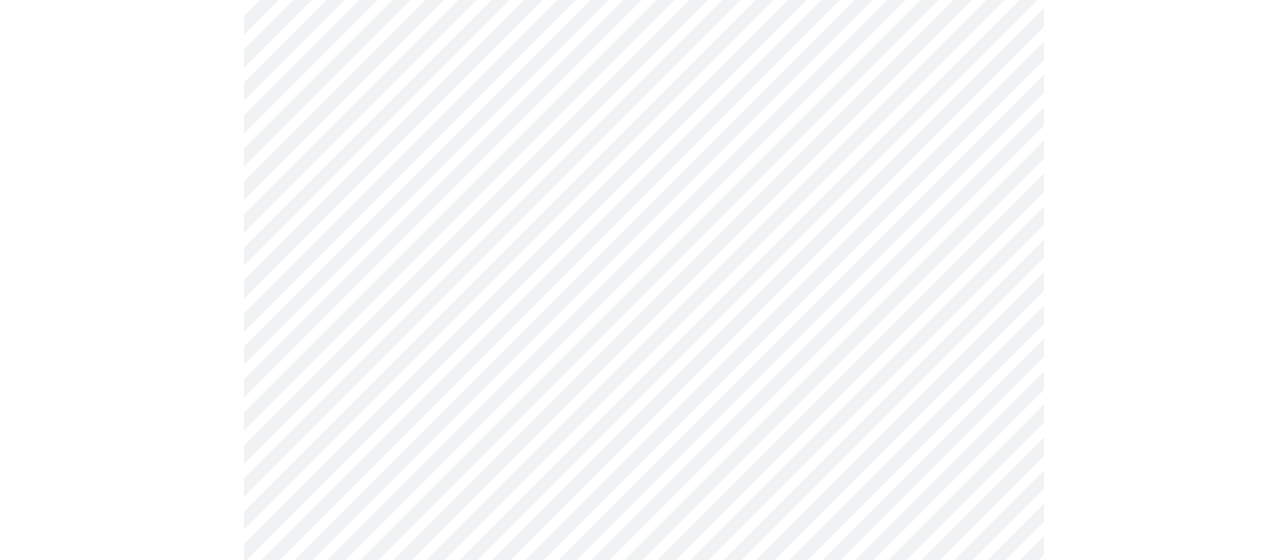 scroll, scrollTop: 400, scrollLeft: 0, axis: vertical 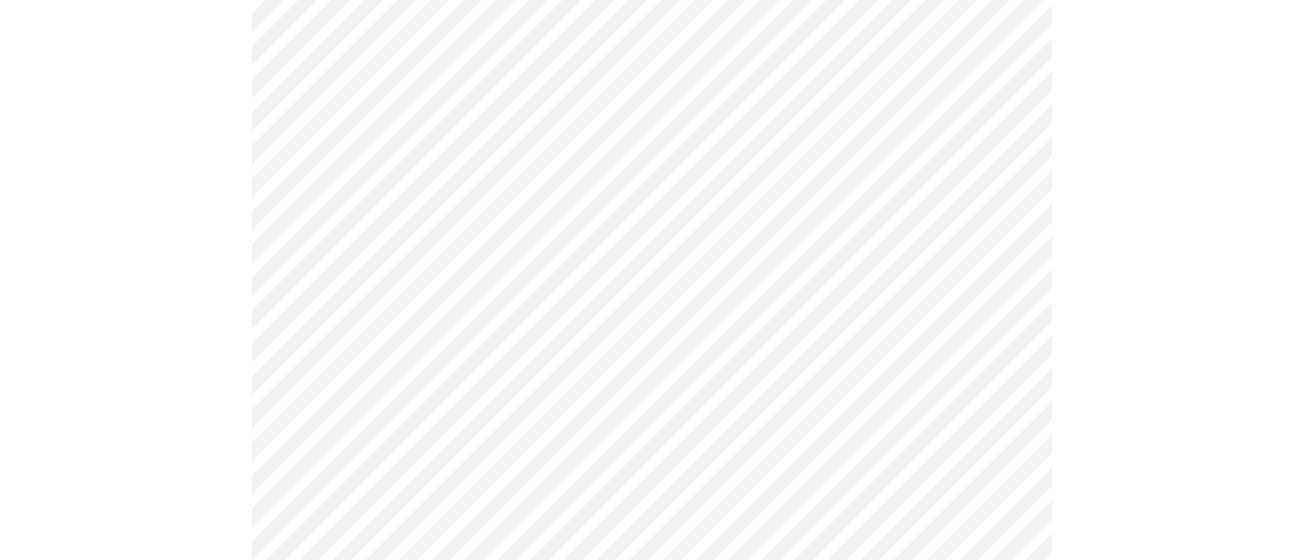 click on "MyMenopauseRx Appointments Messaging Labs Uploads Medications Community Refer a Friend Hi [PERSON_NAME]   Intake Questions for [DATE] 1:20pm-1:40pm 3  /  13 Settings Billing Invoices Log out" at bounding box center [651, 938] 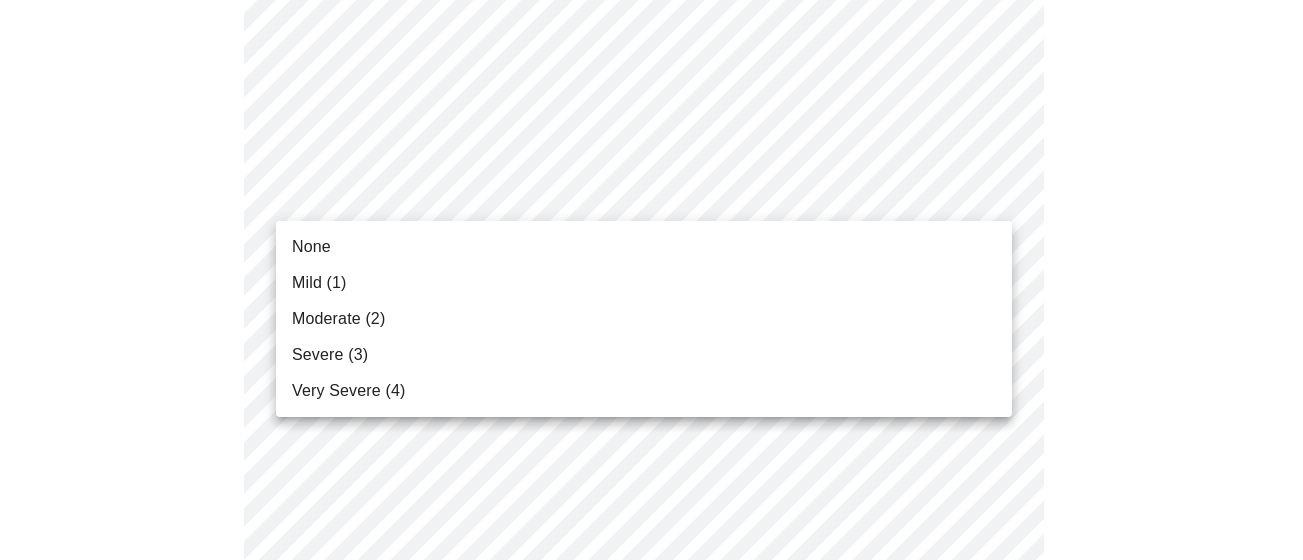 click on "None" at bounding box center (644, 247) 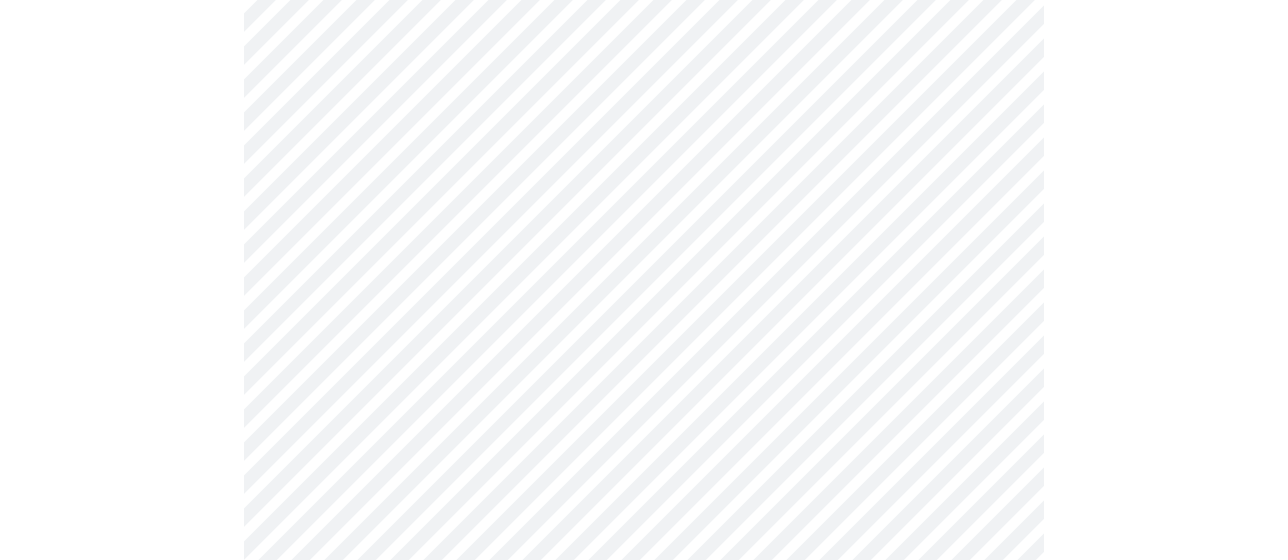 scroll, scrollTop: 500, scrollLeft: 0, axis: vertical 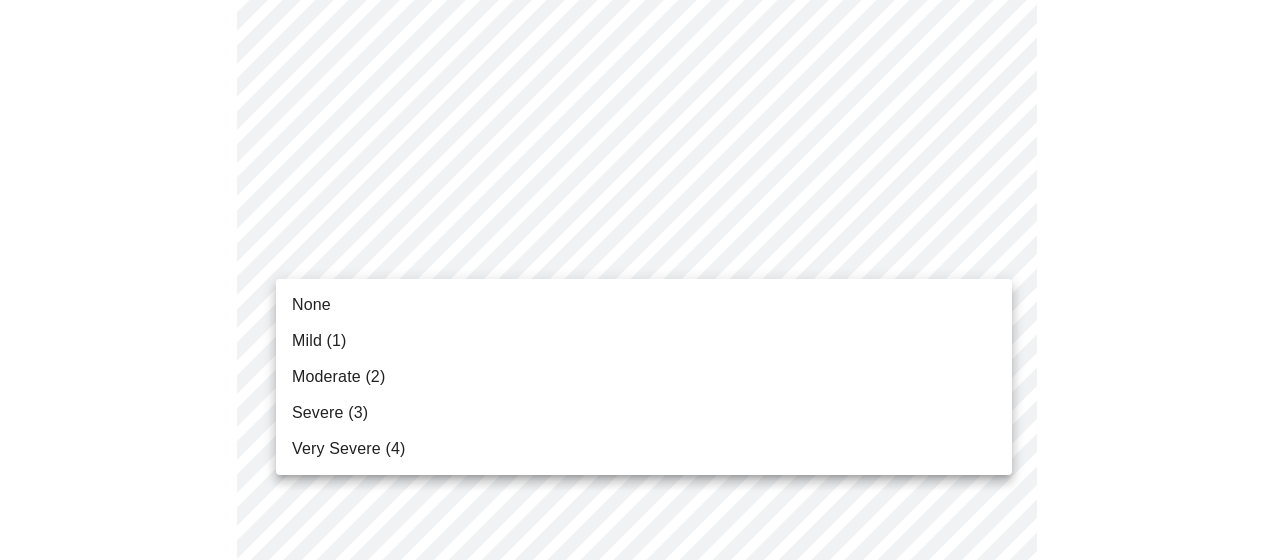 click on "MyMenopauseRx Appointments Messaging Labs Uploads Medications Community Refer a Friend Hi [PERSON_NAME]   Intake Questions for [DATE] 1:20pm-1:40pm 3  /  13 Settings Billing Invoices Log out None Mild (1) Moderate (2) Severe (3) Very Severe (4)" at bounding box center [644, 824] 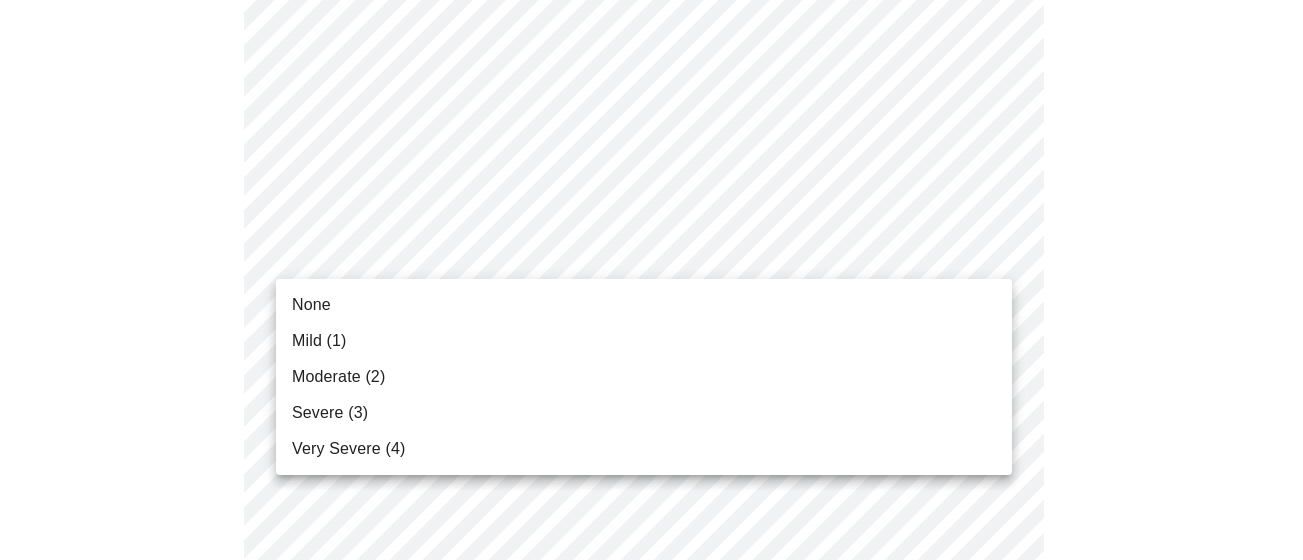 click on "Mild (1)" at bounding box center [644, 341] 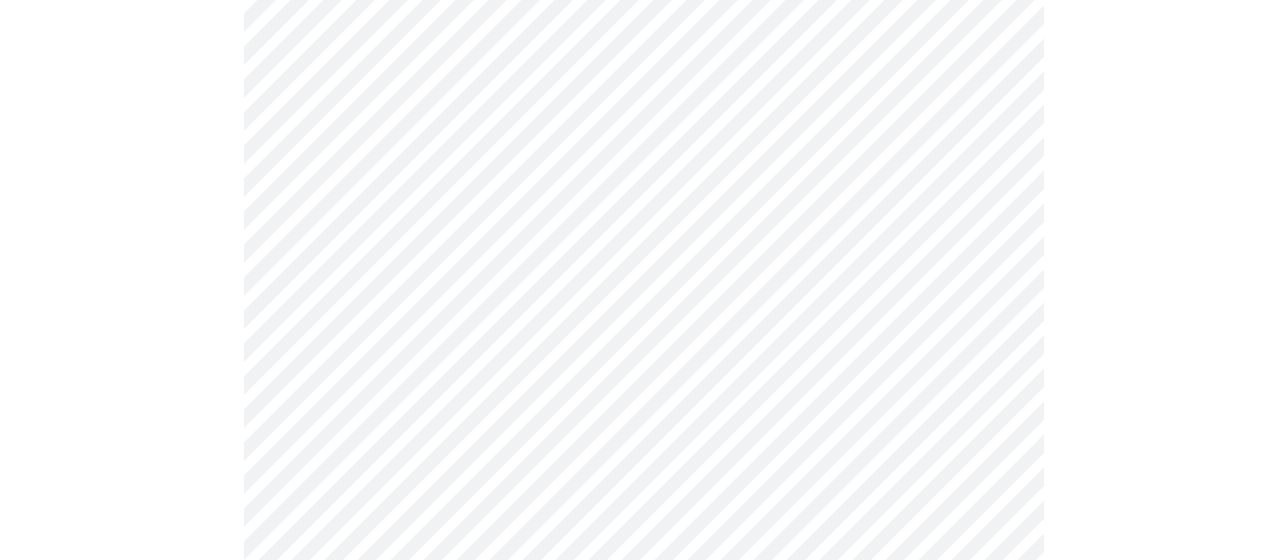 scroll, scrollTop: 600, scrollLeft: 0, axis: vertical 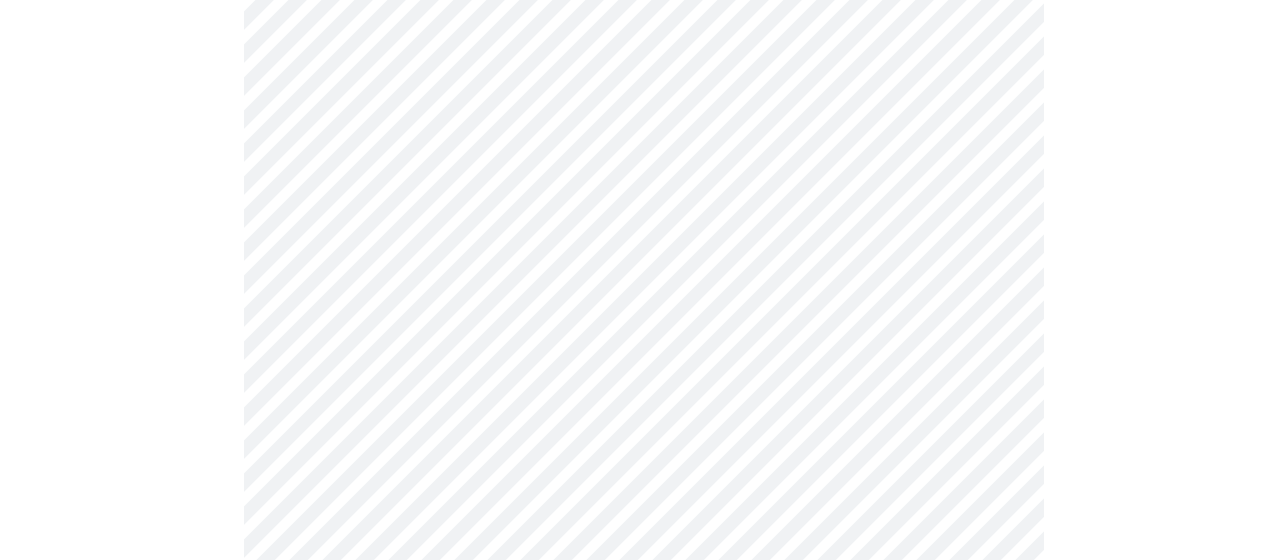 click on "MyMenopauseRx Appointments Messaging Labs Uploads Medications Community Refer a Friend Hi [PERSON_NAME]   Intake Questions for [DATE] 1:20pm-1:40pm 3  /  13 Settings Billing Invoices Log out" at bounding box center [644, 710] 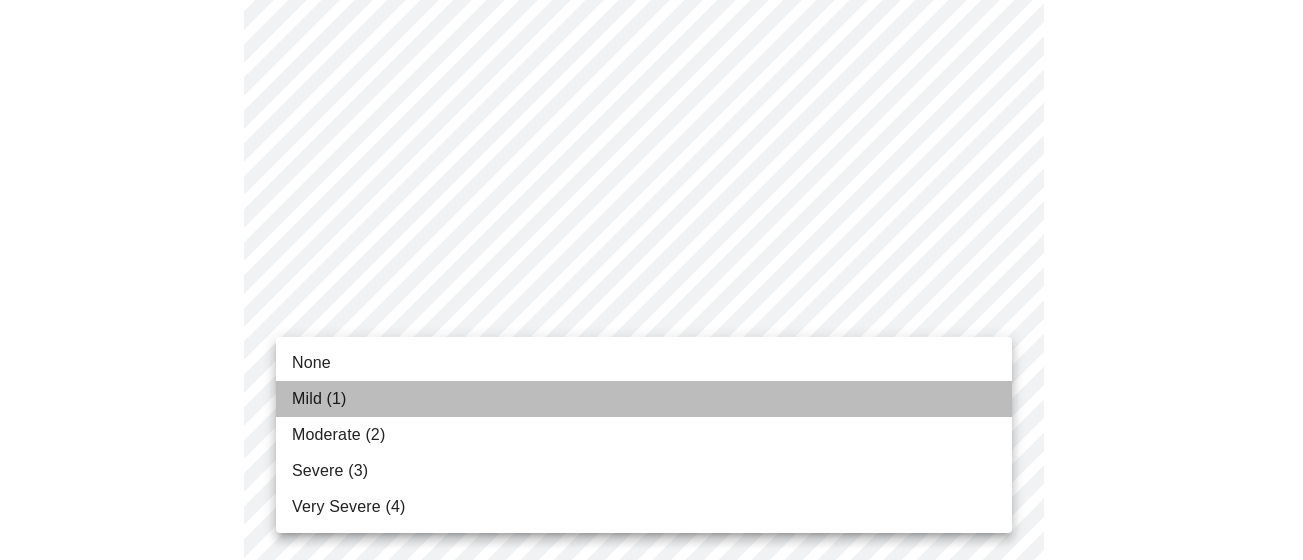 click on "Mild (1)" at bounding box center (644, 399) 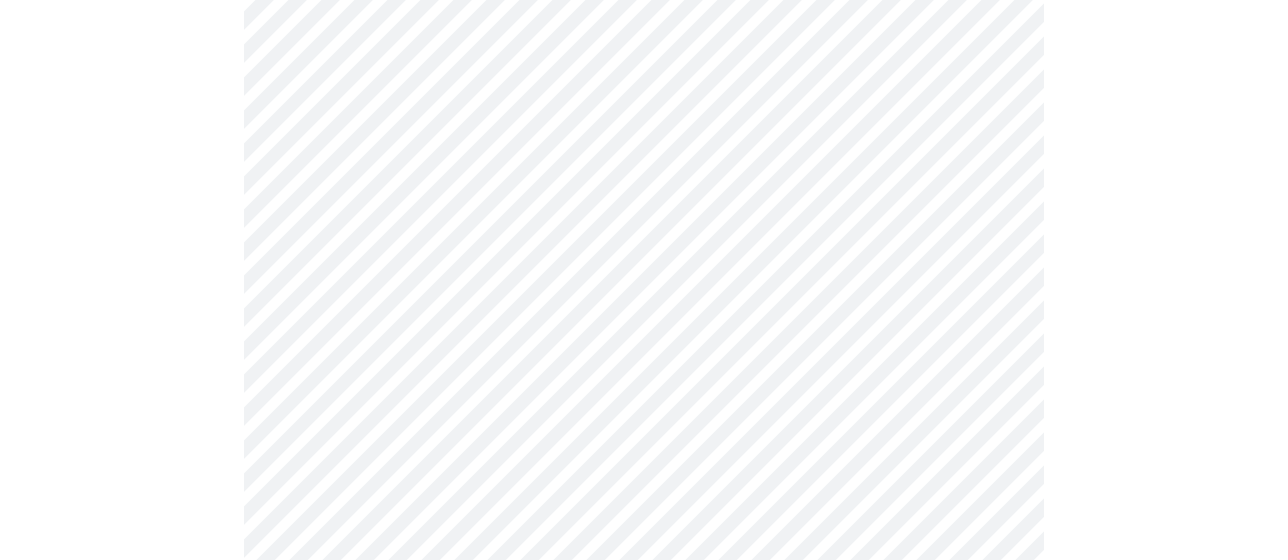 click at bounding box center [644, 779] 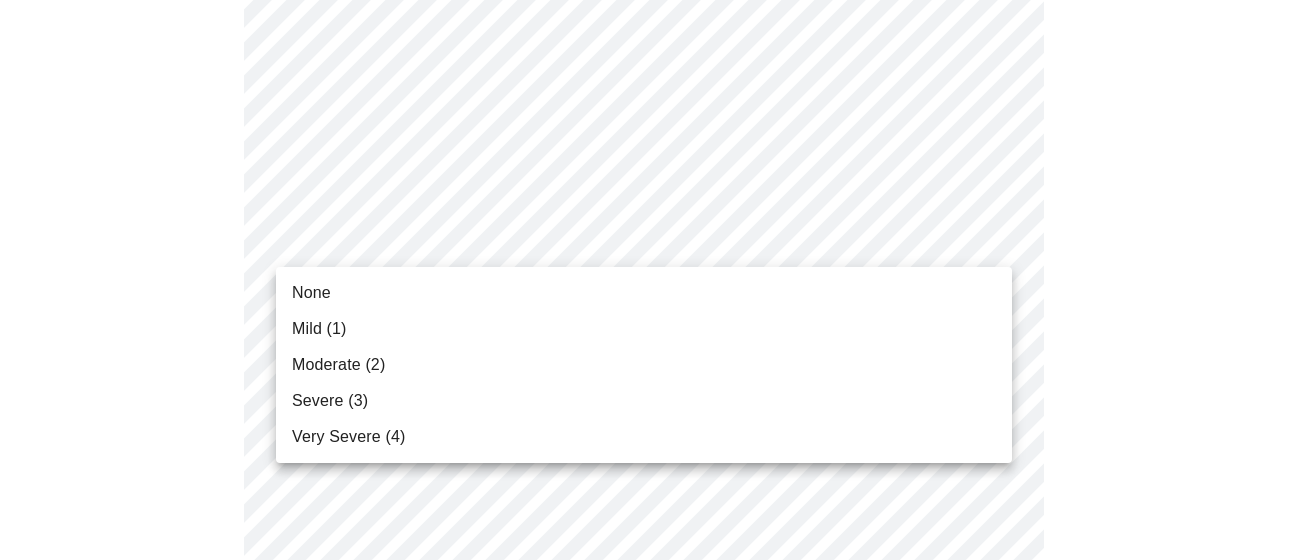 click on "MyMenopauseRx Appointments Messaging Labs Uploads Medications Community Refer a Friend Hi [PERSON_NAME]   Intake Questions for [DATE] 1:20pm-1:40pm 3  /  13 Settings Billing Invoices Log out None Mild (1) Moderate (2) Severe (3) Very Severe (4)" at bounding box center (651, 496) 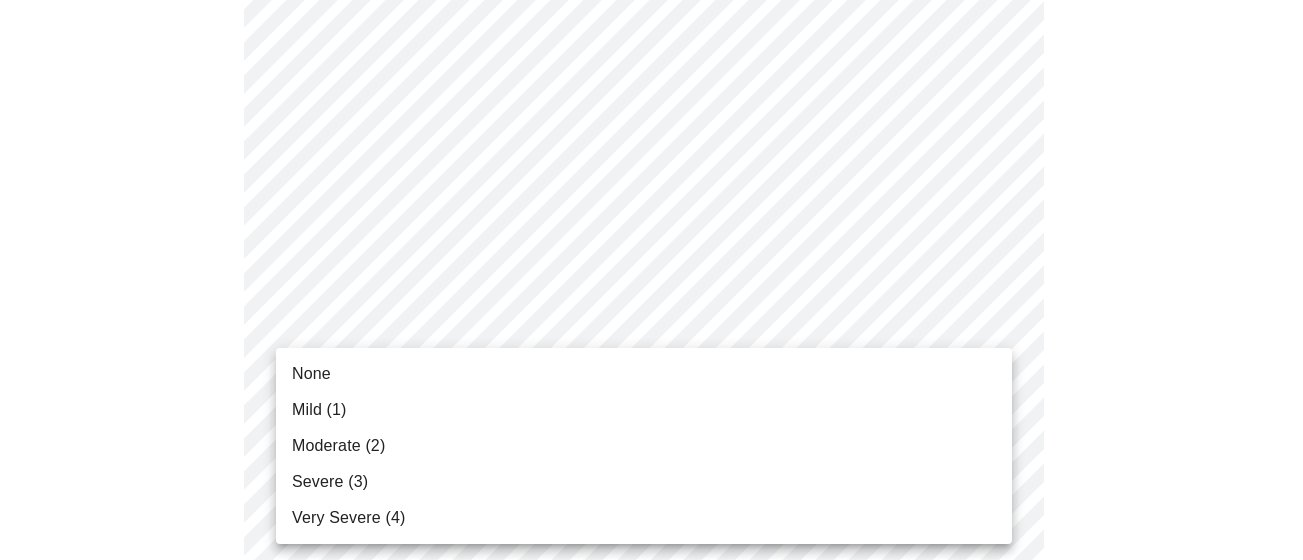 click on "MyMenopauseRx Appointments Messaging Labs Uploads Medications Community Refer a Friend Hi [PERSON_NAME]   Intake Questions for [DATE] 1:20pm-1:40pm 3  /  13 Settings Billing Invoices Log out None Mild (1) Moderate (2) Severe (3) Very Severe (4)" at bounding box center [651, 482] 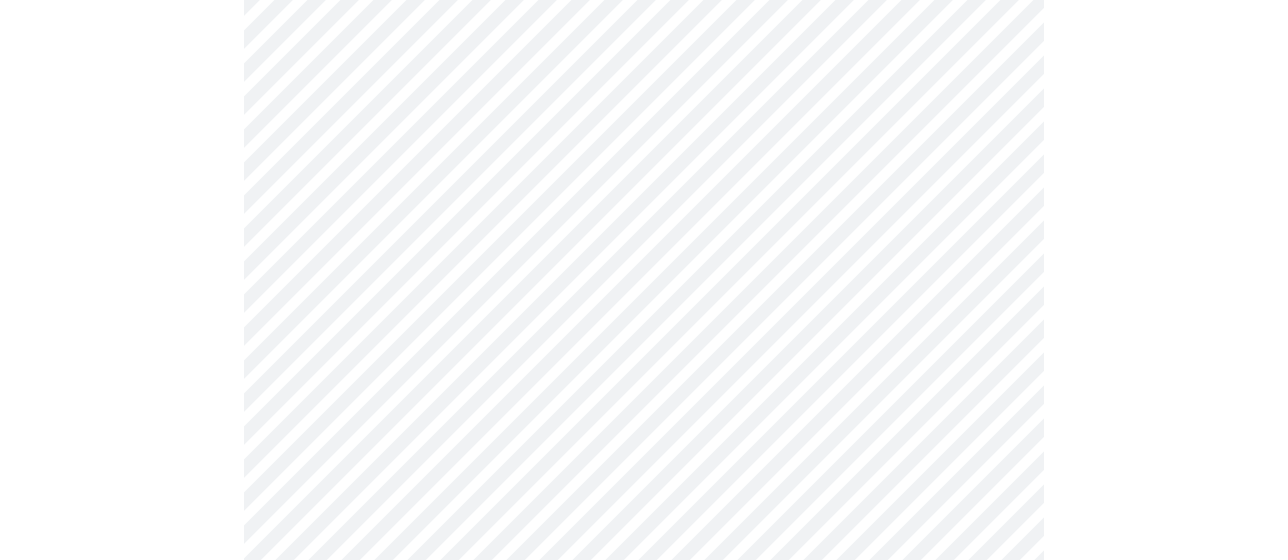 scroll, scrollTop: 1100, scrollLeft: 0, axis: vertical 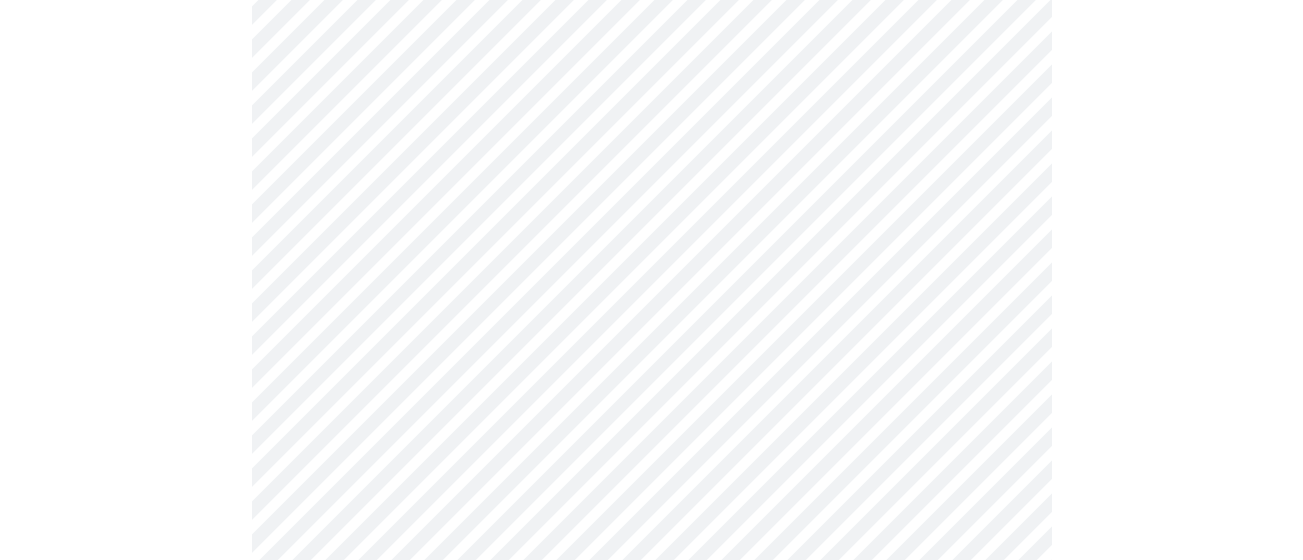click on "MyMenopauseRx Appointments Messaging Labs Uploads Medications Community Refer a Friend Hi [PERSON_NAME]   Intake Questions for [DATE] 1:20pm-1:40pm 3  /  13 Settings Billing Invoices Log out" at bounding box center [651, 168] 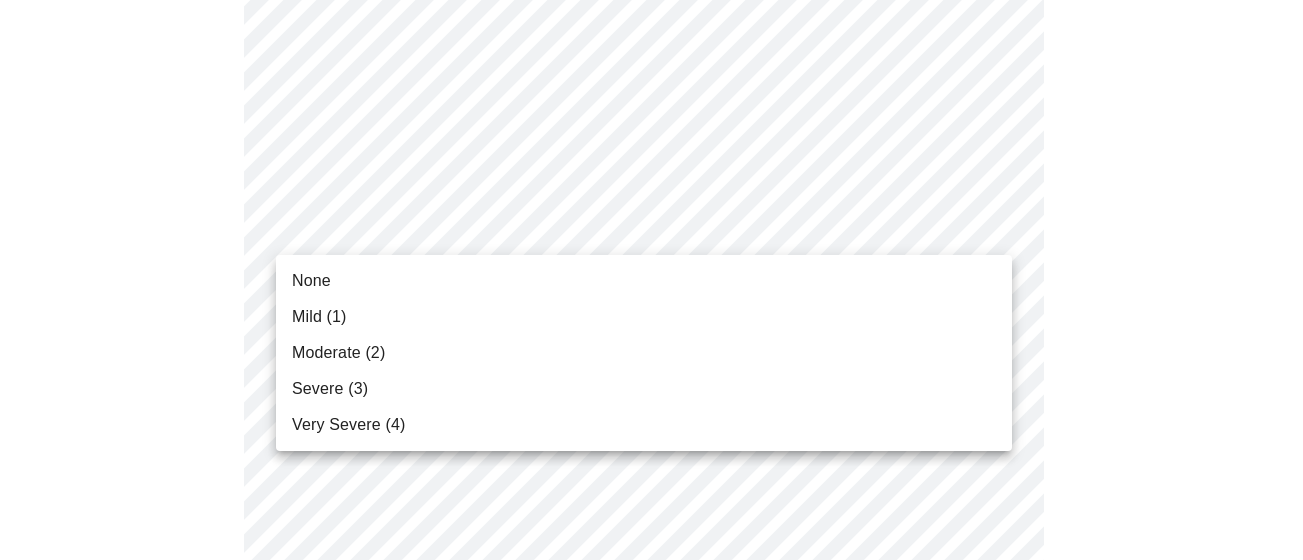 click on "Mild (1)" at bounding box center (644, 317) 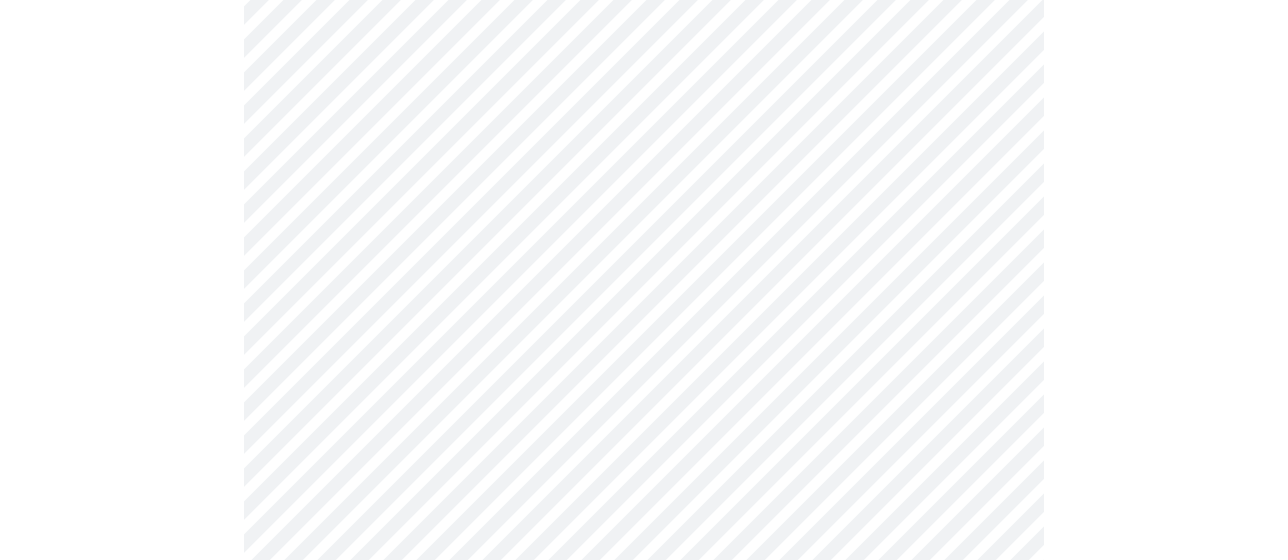 click at bounding box center [644, 237] 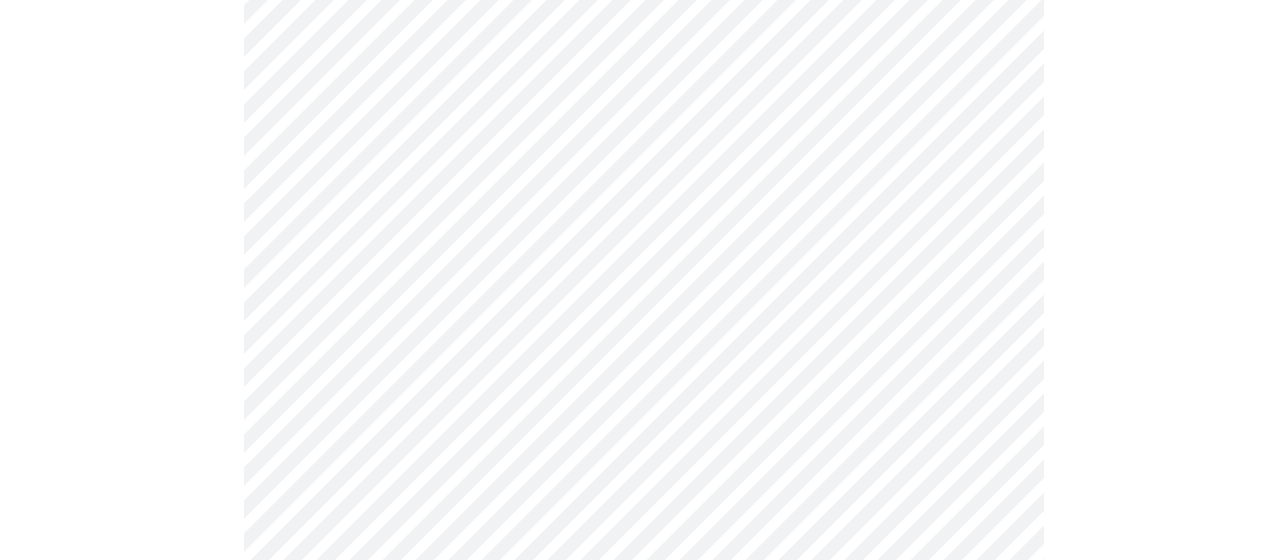 scroll, scrollTop: 1300, scrollLeft: 0, axis: vertical 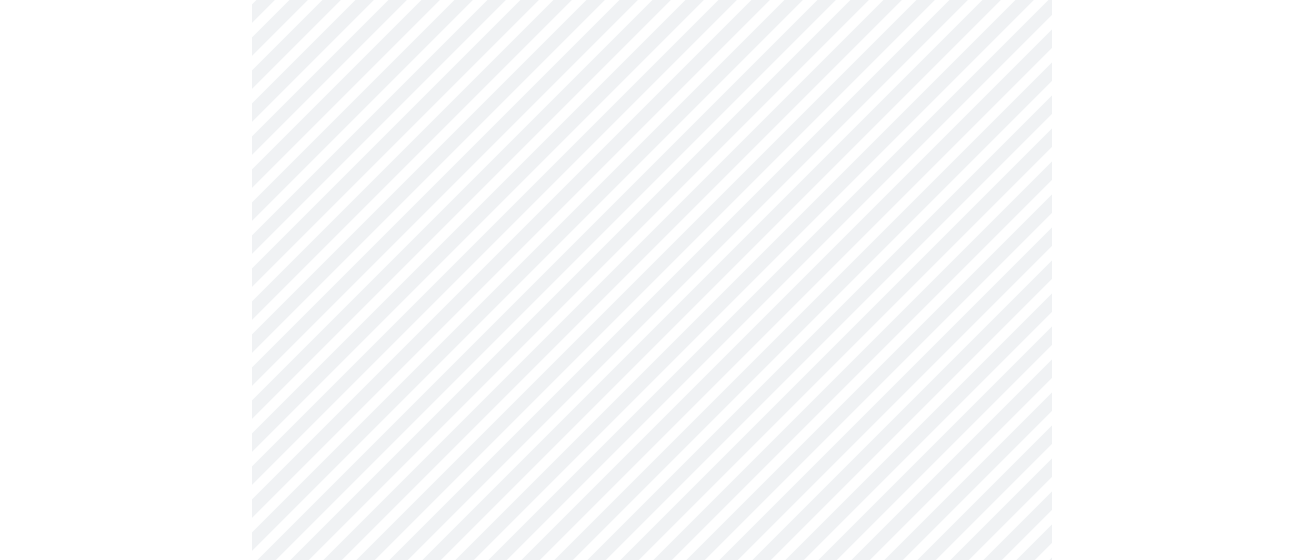 click on "MyMenopauseRx Appointments Messaging Labs Uploads Medications Community Refer a Friend Hi [PERSON_NAME]   Intake Questions for [DATE] 1:20pm-1:40pm 3  /  13 Settings Billing Invoices Log out" at bounding box center [651, -46] 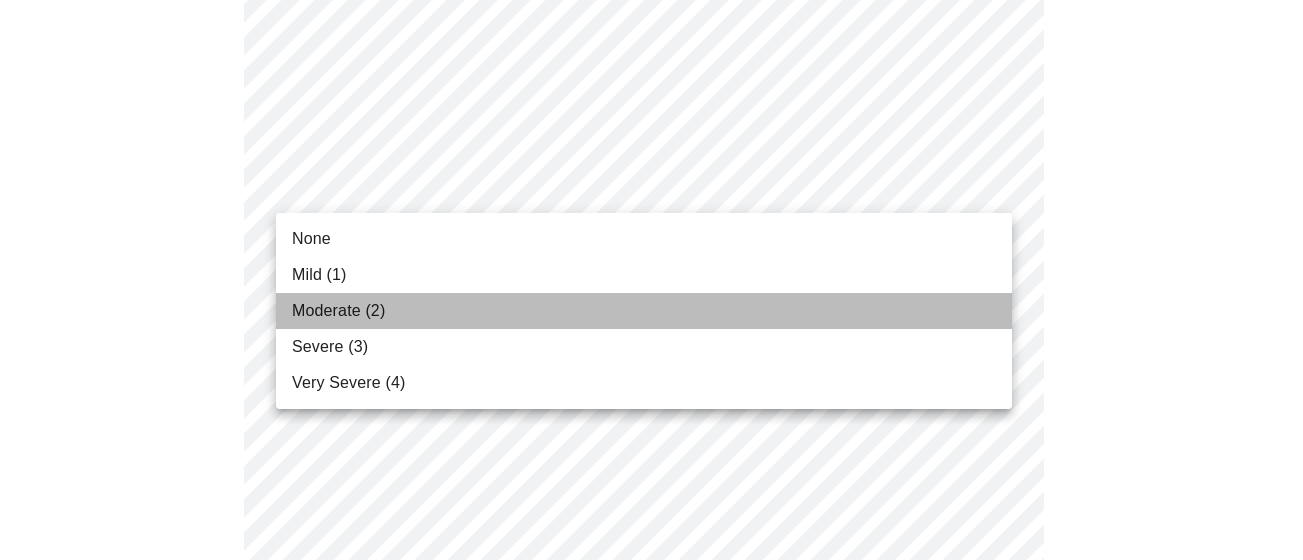 click on "Moderate (2)" at bounding box center [338, 311] 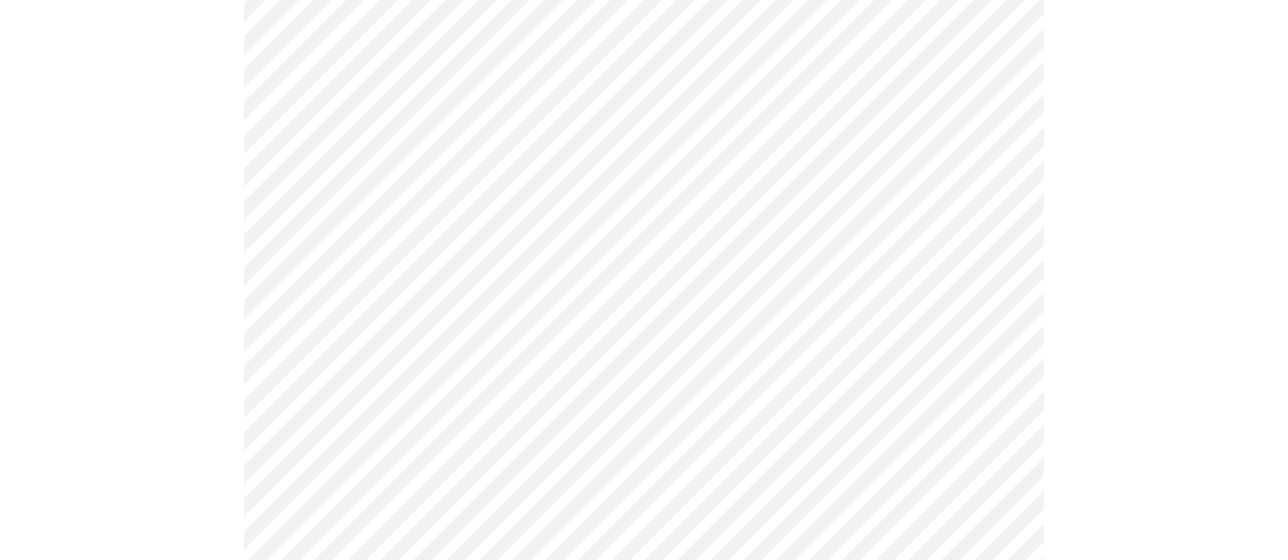 scroll, scrollTop: 1500, scrollLeft: 0, axis: vertical 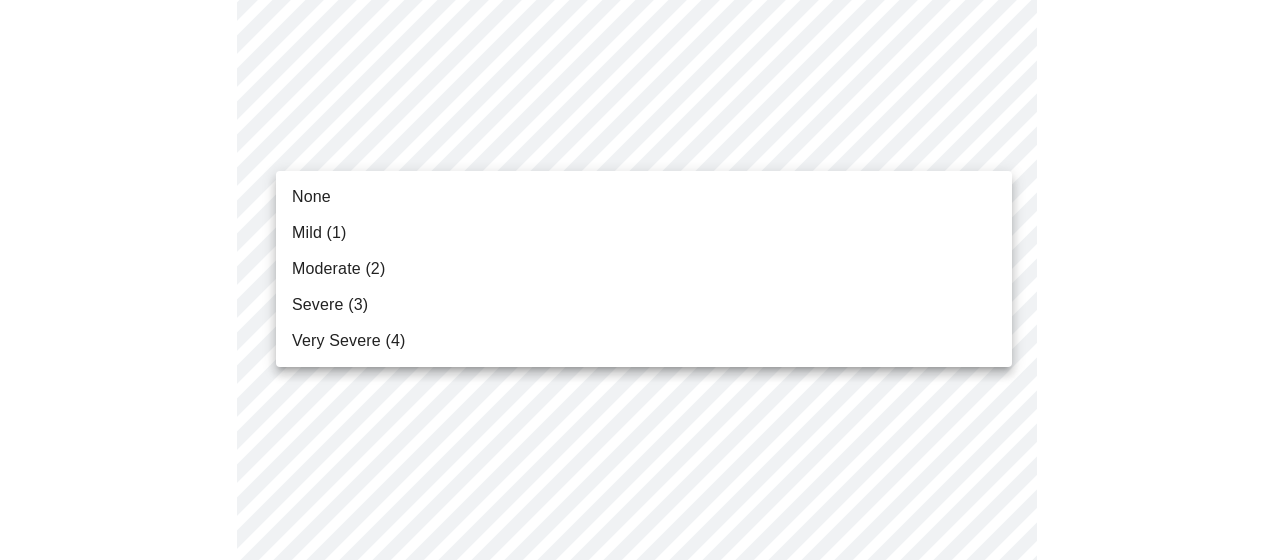 click on "MyMenopauseRx Appointments Messaging Labs Uploads Medications Community Refer a Friend Hi [PERSON_NAME]   Intake Questions for [DATE] 1:20pm-1:40pm 3  /  13 Settings Billing Invoices Log out None Mild (1) Moderate (2) Severe (3) Very Severe (4)" at bounding box center [644, -260] 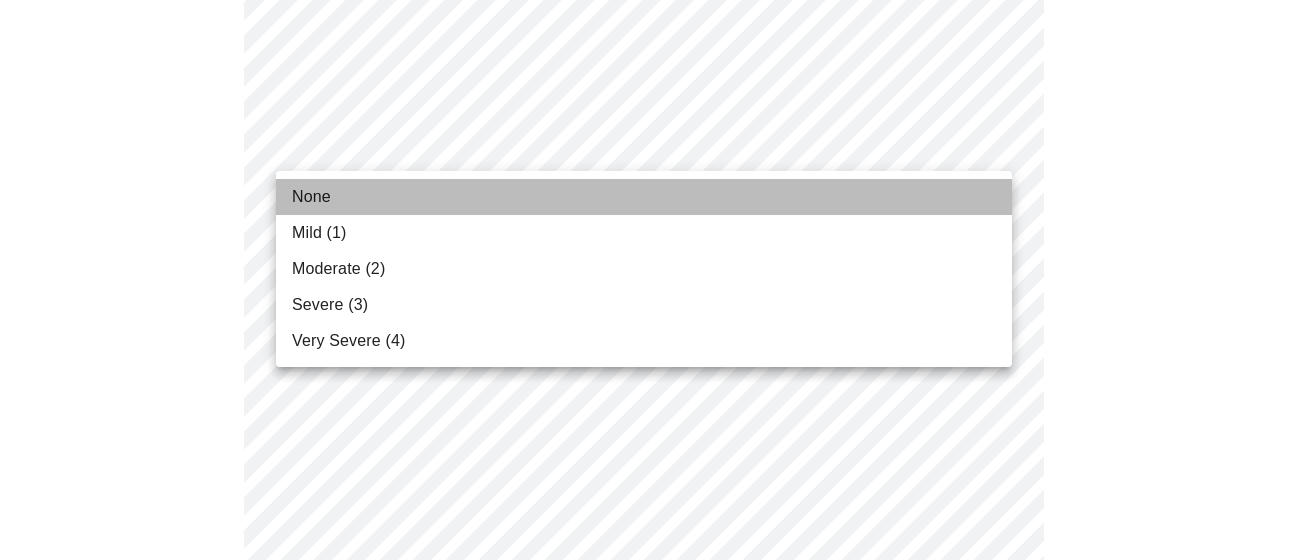 click on "None" at bounding box center [644, 197] 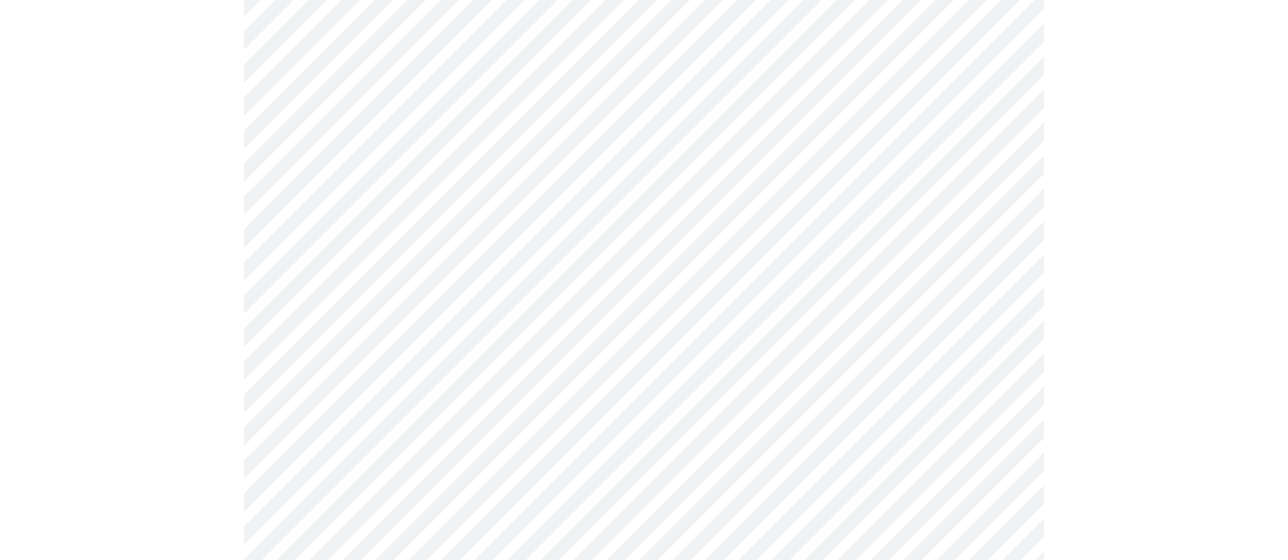 scroll, scrollTop: 1600, scrollLeft: 0, axis: vertical 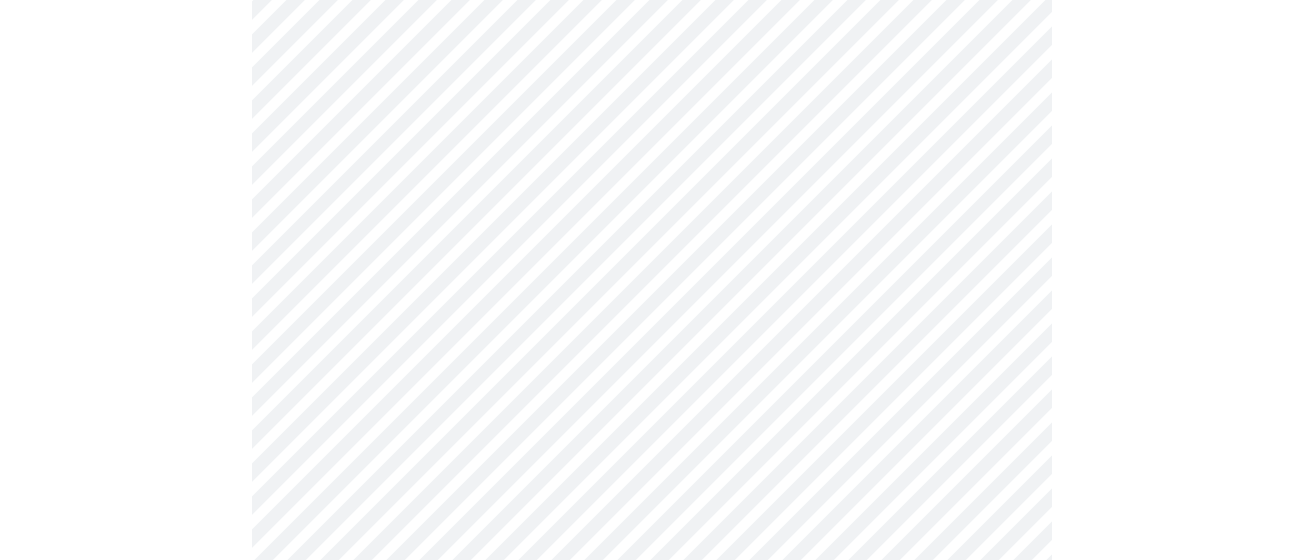 click on "MyMenopauseRx Appointments Messaging Labs Uploads Medications Community Refer a Friend Hi [PERSON_NAME]   Intake Questions for [DATE] 1:20pm-1:40pm 3  /  13 Settings Billing Invoices Log out" at bounding box center [651, -374] 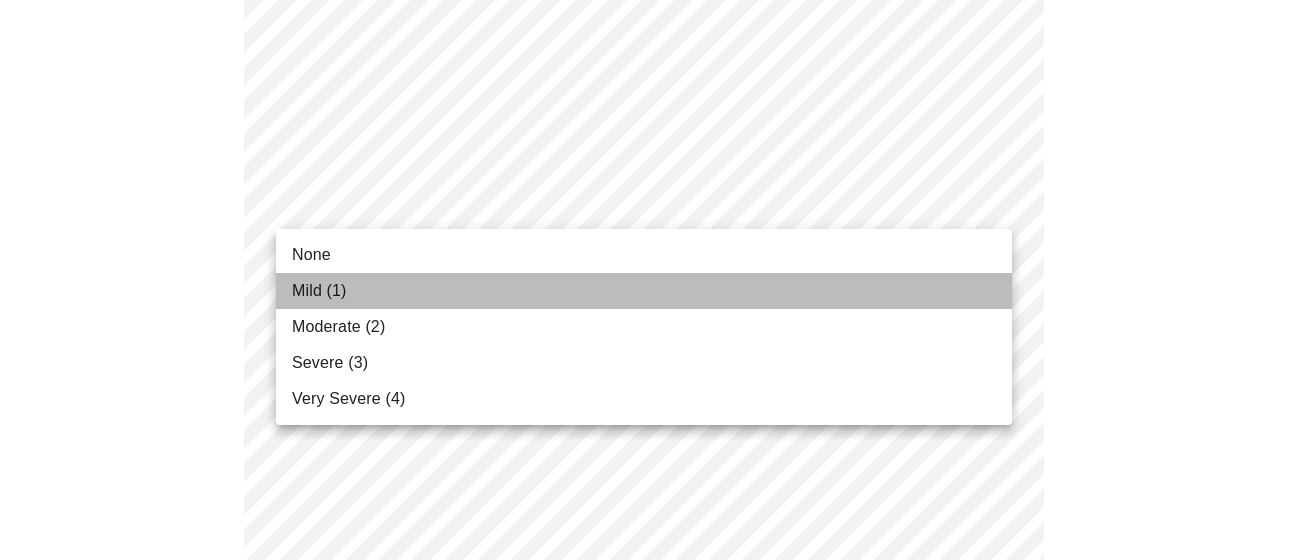 click on "Mild (1)" at bounding box center [319, 291] 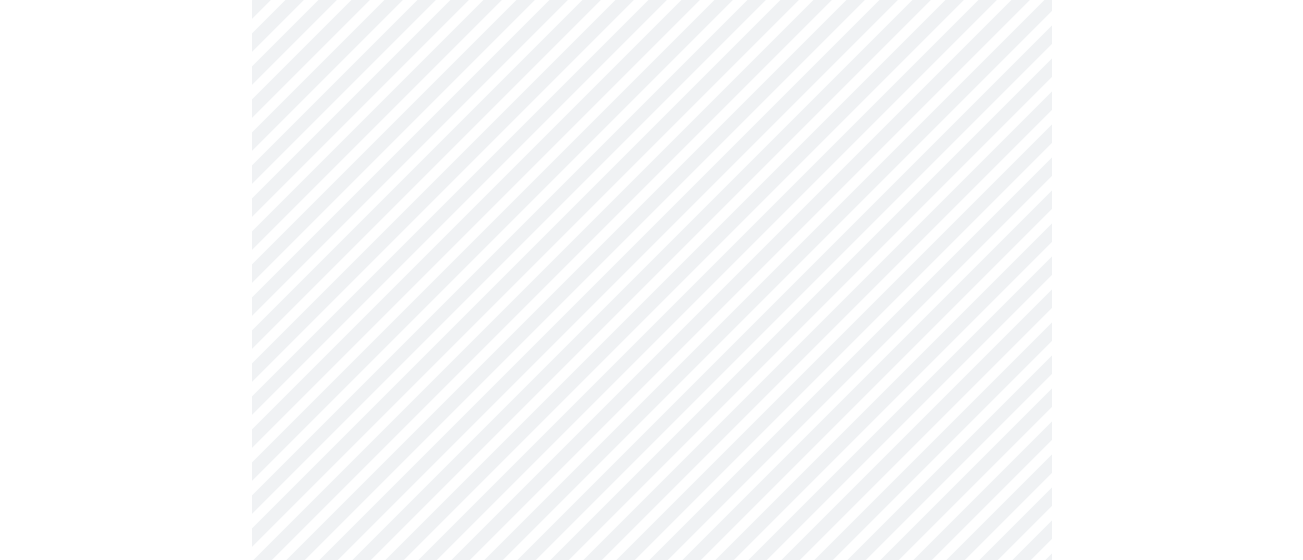 scroll, scrollTop: 1800, scrollLeft: 0, axis: vertical 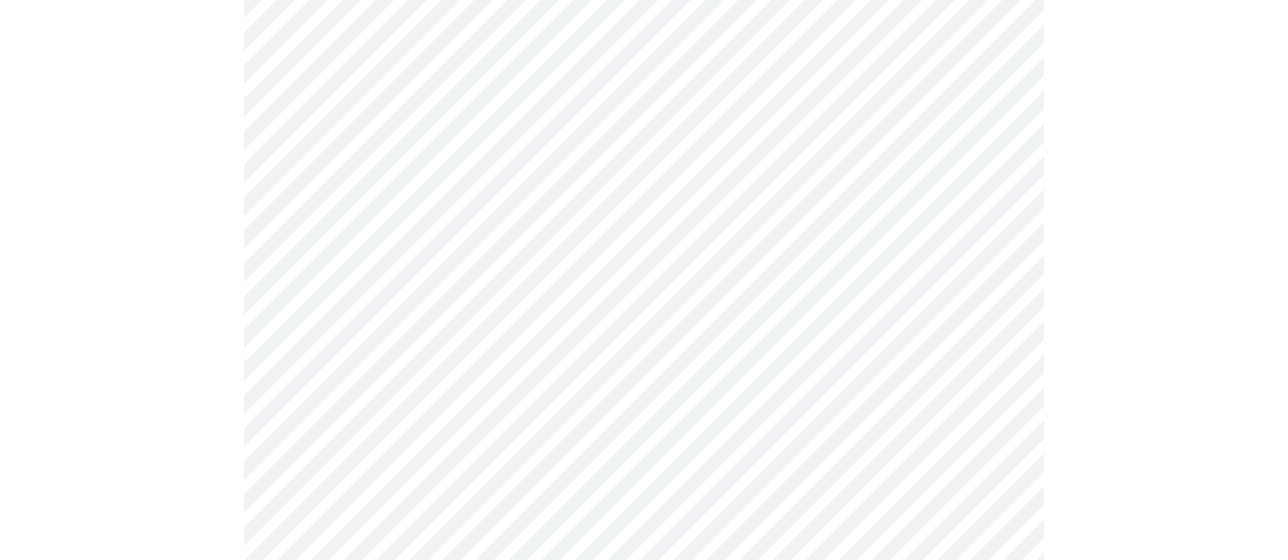 click on "MyMenopauseRx Appointments Messaging Labs Uploads Medications Community Refer a Friend Hi [PERSON_NAME]   Intake Questions for [DATE] 1:20pm-1:40pm 3  /  13 Settings Billing Invoices Log out" at bounding box center (644, -588) 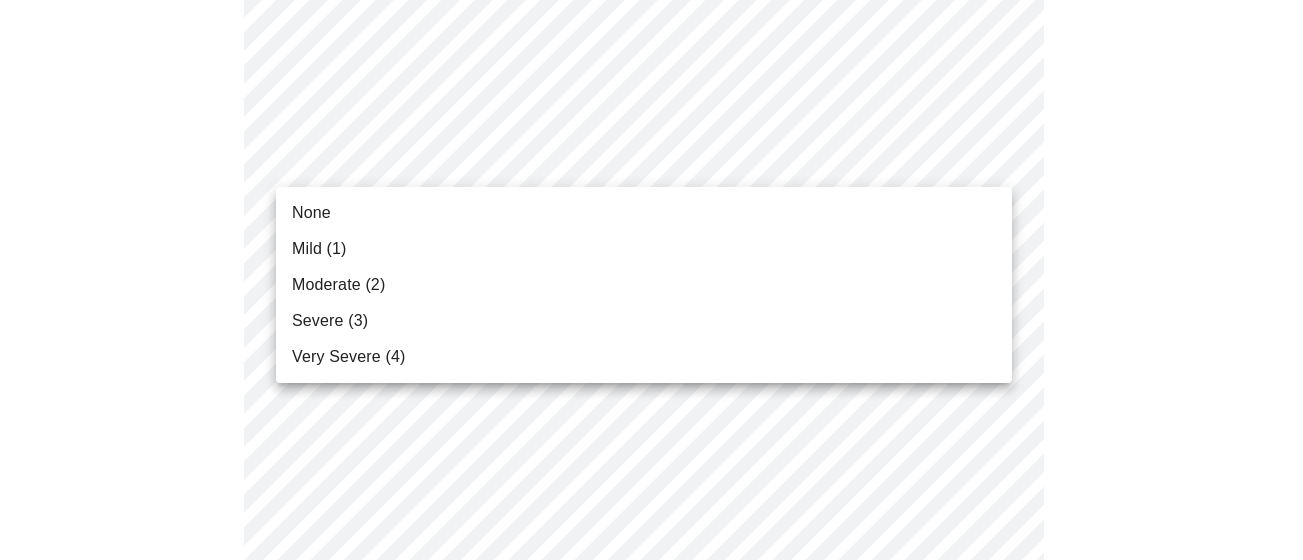 click on "None" at bounding box center (644, 213) 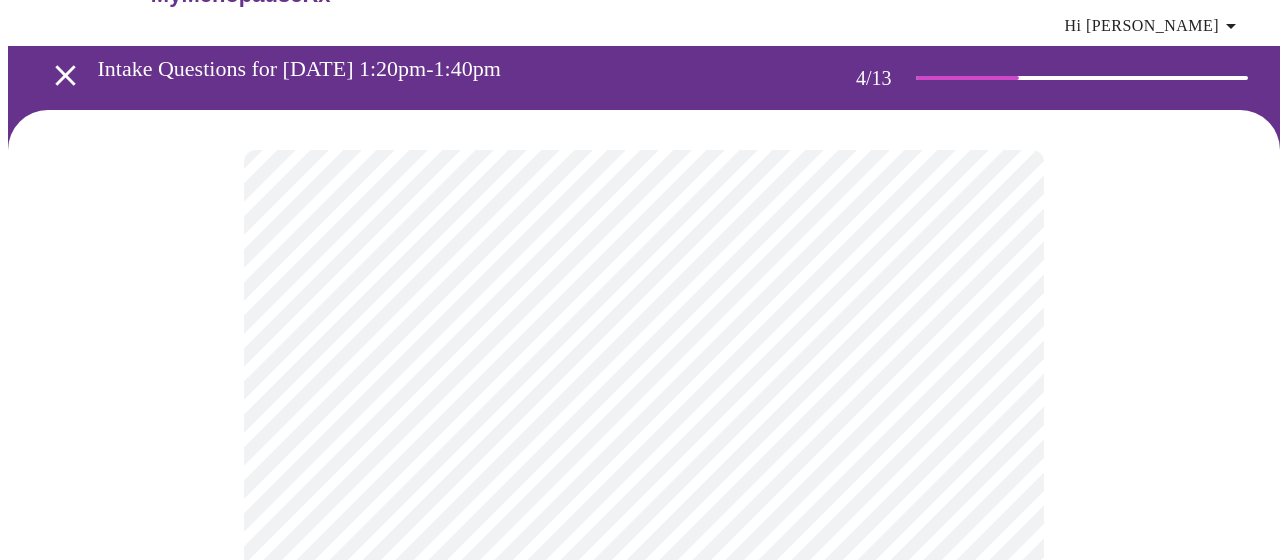 scroll, scrollTop: 100, scrollLeft: 0, axis: vertical 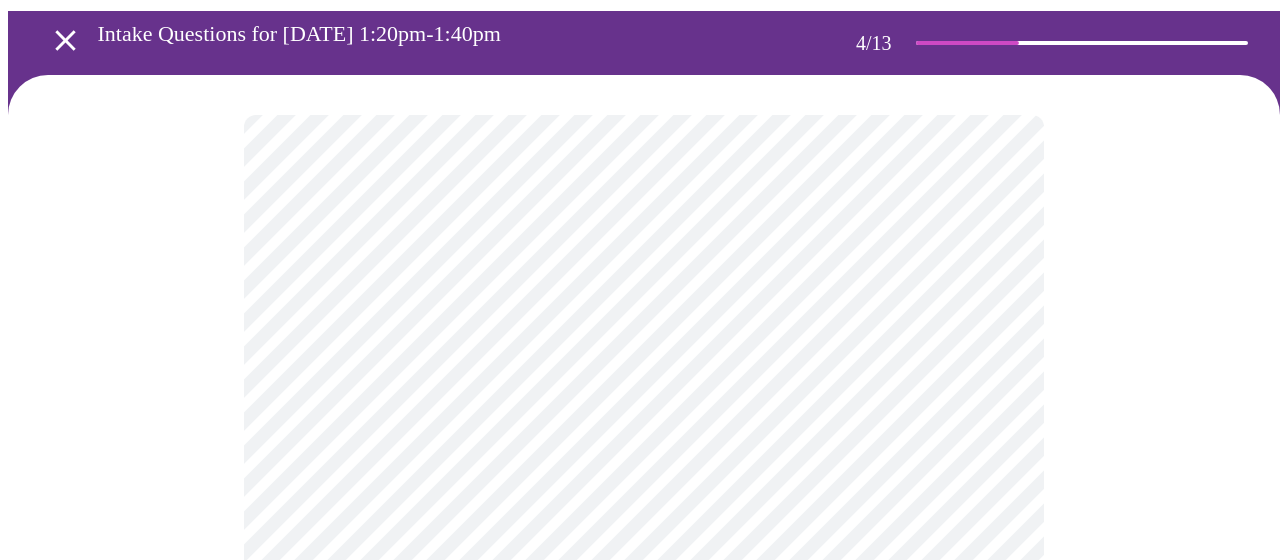 click at bounding box center [644, 973] 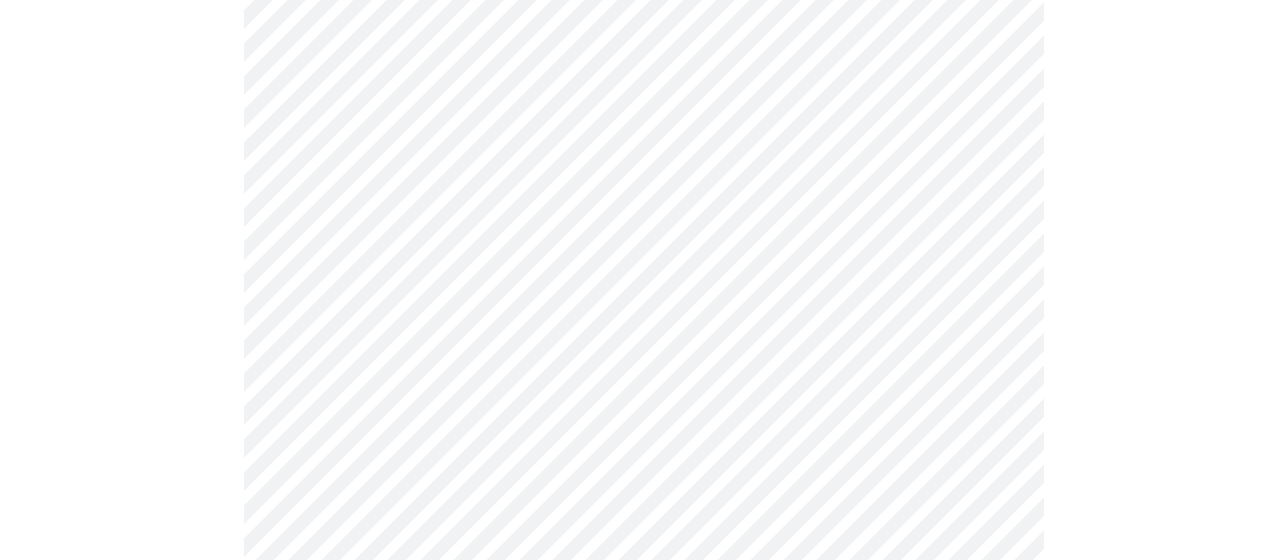 scroll, scrollTop: 900, scrollLeft: 0, axis: vertical 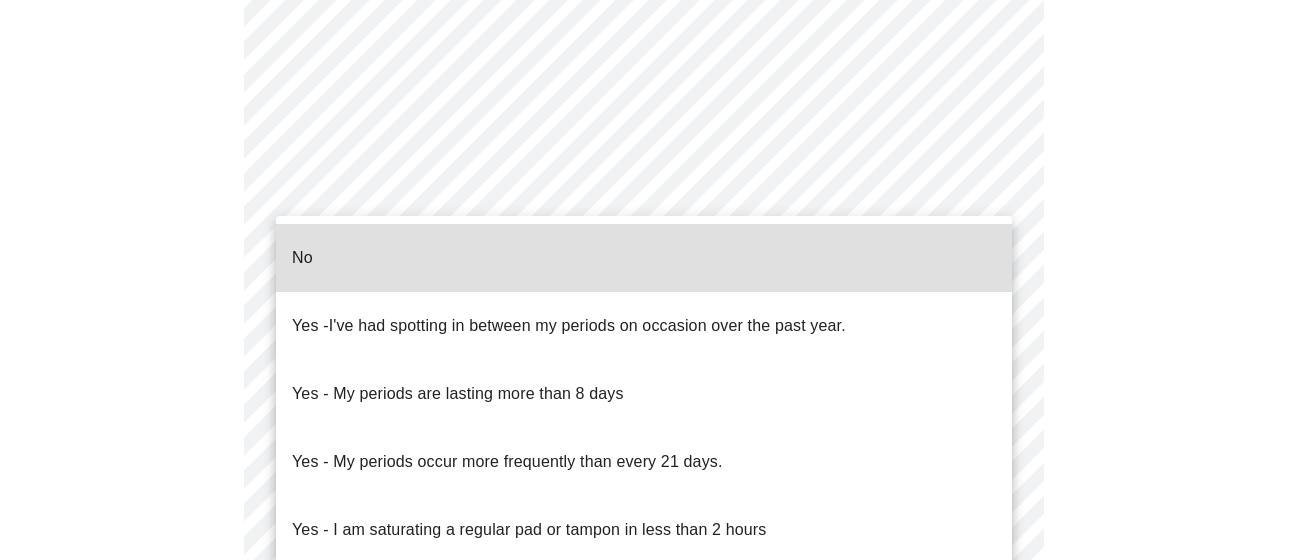 click on "MyMenopauseRx Appointments Messaging Labs Uploads Medications Community Refer a Friend Hi [PERSON_NAME]   Intake Questions for [DATE] 1:20pm-1:40pm 4  /  13 Settings Billing Invoices Log out No
Yes -  I've had spotting in between my periods on occasion over the past year.
Yes - My periods are lasting more than 8 days
Yes - My periods occur more frequently than every 21 days.
Yes - I am saturating a regular pad or tampon in less than 2 hours
Yes - I had bleeding or spotting (even a tinge) after going 12 months without a period" at bounding box center [651, 68] 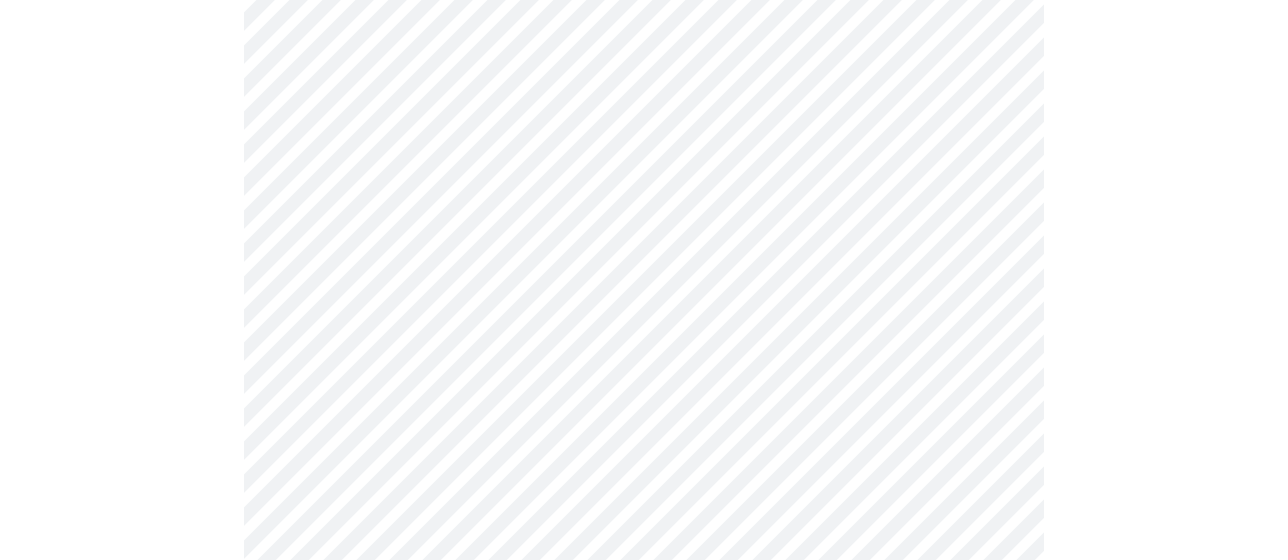 scroll, scrollTop: 1000, scrollLeft: 0, axis: vertical 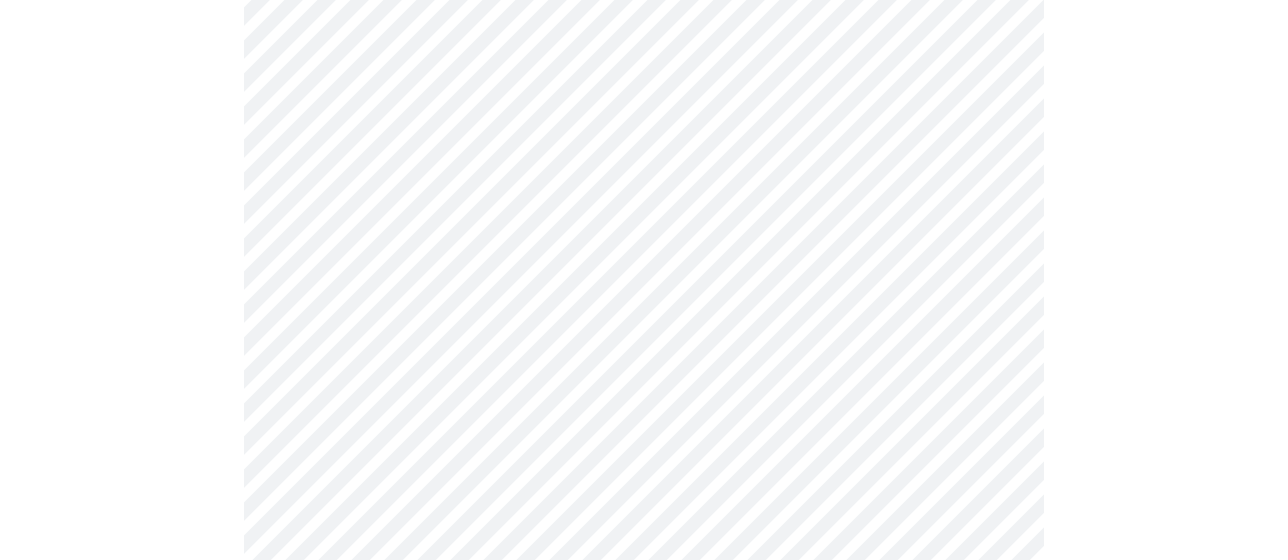 click on "MyMenopauseRx Appointments Messaging Labs Uploads Medications Community Refer a Friend Hi [PERSON_NAME]   Intake Questions for [DATE] 1:20pm-1:40pm 4  /  13 Settings Billing Invoices Log out" at bounding box center (644, -32) 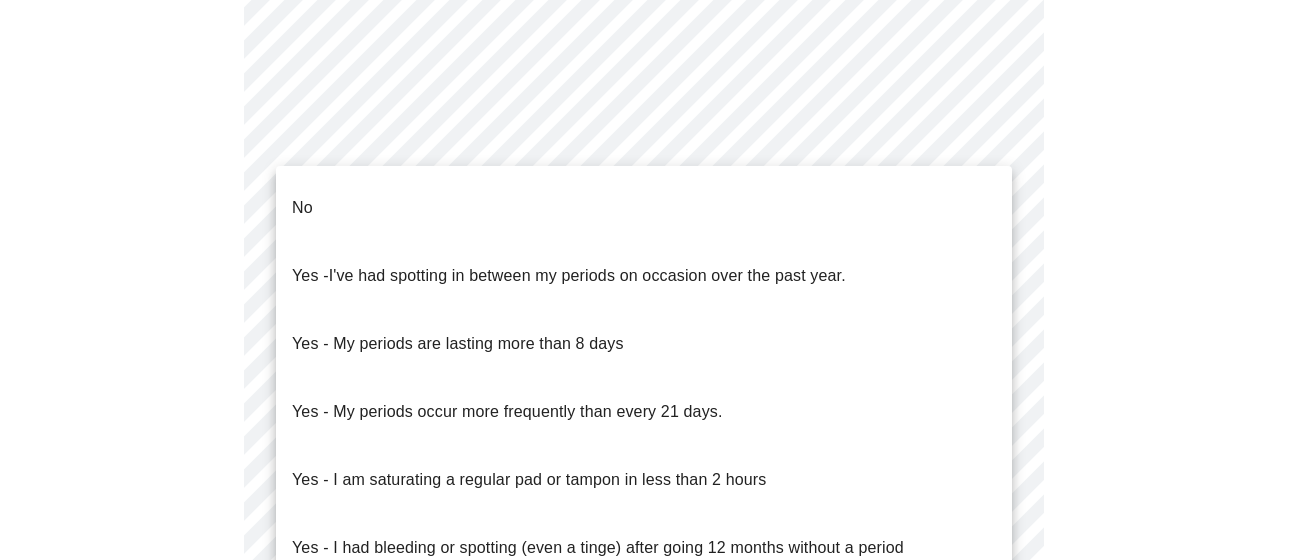 click on "No" at bounding box center [644, 208] 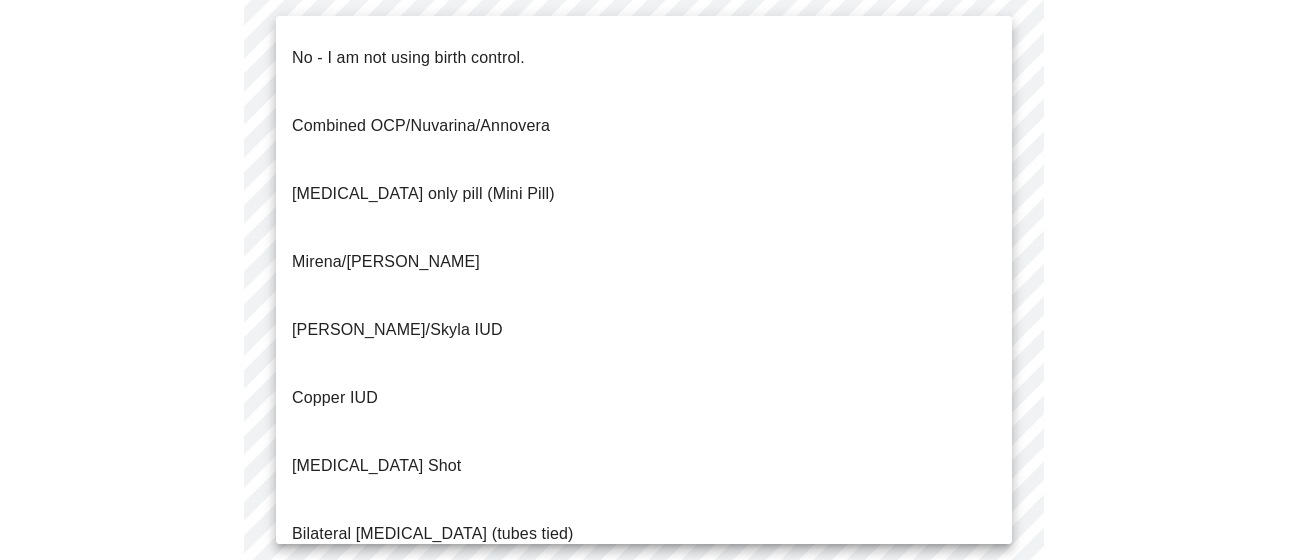click on "MyMenopauseRx Appointments Messaging Labs Uploads Medications Community Refer a Friend Hi [PERSON_NAME]   Intake Questions for [DATE] 1:20pm-1:40pm 4  /  13 Settings Billing Invoices Log out No - I am not using birth control.
Combined OCP/Nuvarina/Annovera
[MEDICAL_DATA] only pill (Mini Pill)
Mirena/Liletta IUD
Kyleena/Skyla IUD
Copper IUD
[MEDICAL_DATA] Shot
Bilateral [MEDICAL_DATA] (tubes tied)
Parnter had [MEDICAL_DATA]
Barrier method (condoms)" at bounding box center [651, -38] 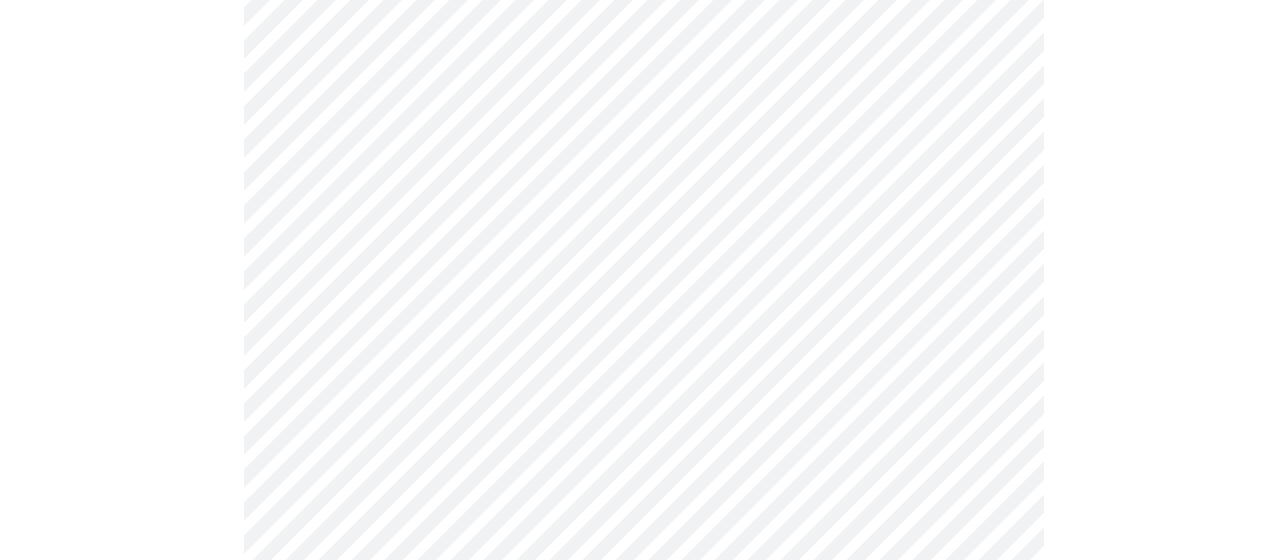 scroll, scrollTop: 1100, scrollLeft: 0, axis: vertical 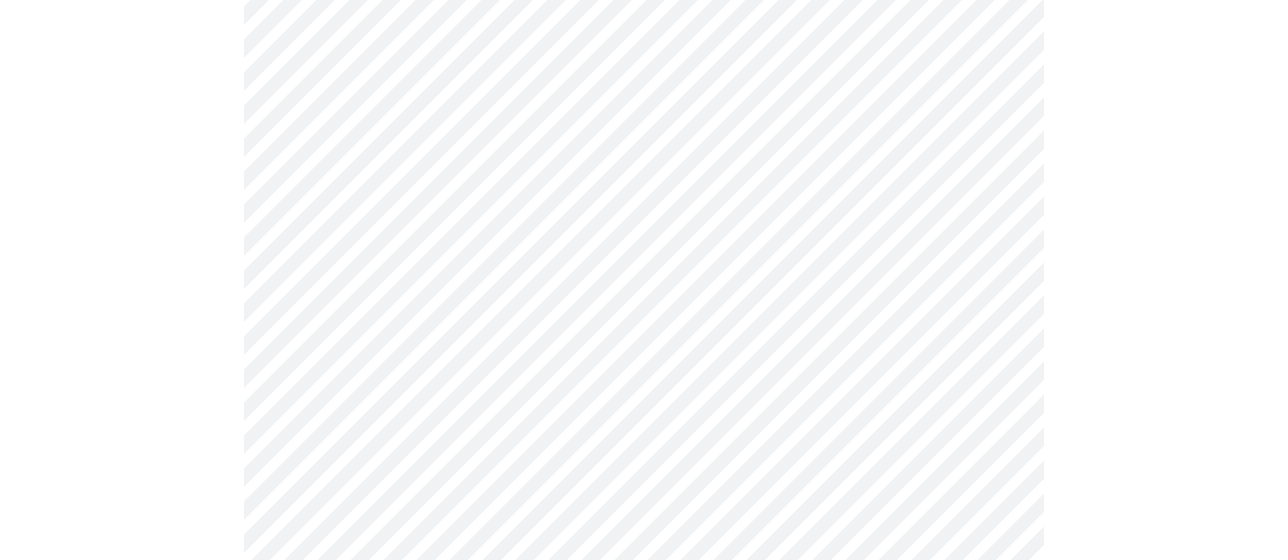 click on "MyMenopauseRx Appointments Messaging Labs Uploads Medications Community Refer a Friend Hi [PERSON_NAME]   Intake Questions for [DATE] 1:20pm-1:40pm 4  /  13 Settings Billing Invoices Log out" at bounding box center (644, -144) 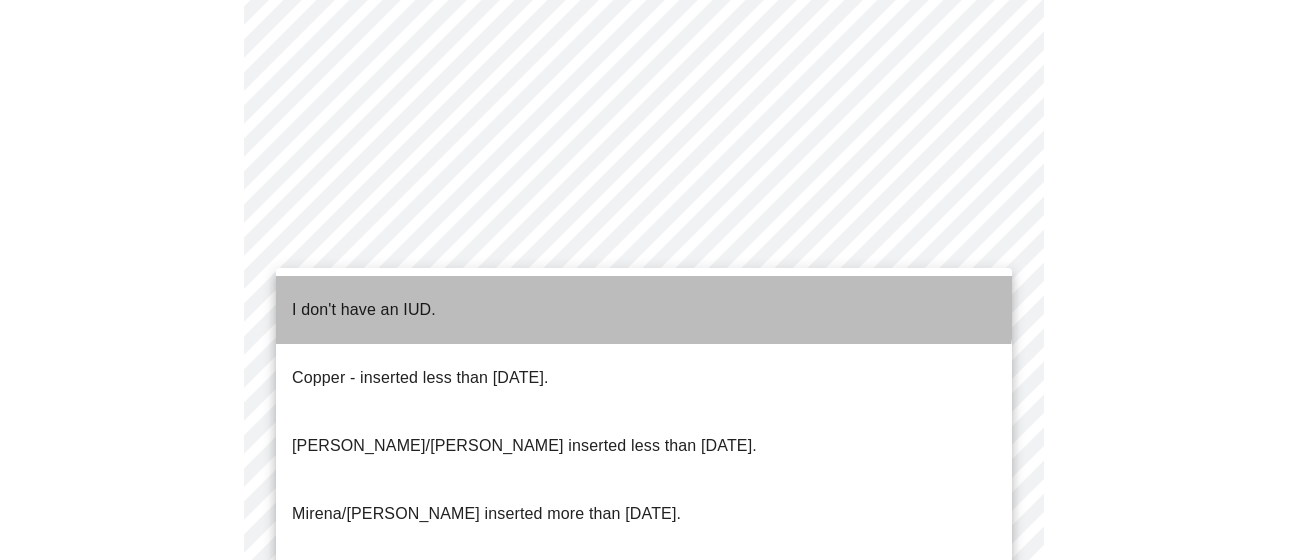 click on "I don't have an IUD." at bounding box center (644, 310) 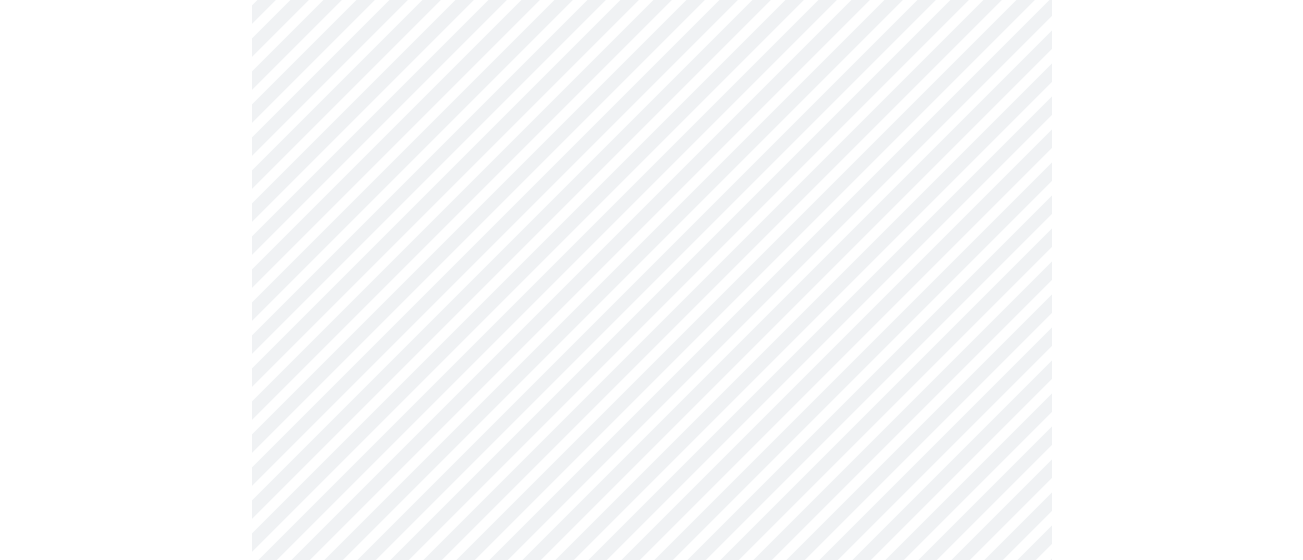scroll, scrollTop: 1297, scrollLeft: 0, axis: vertical 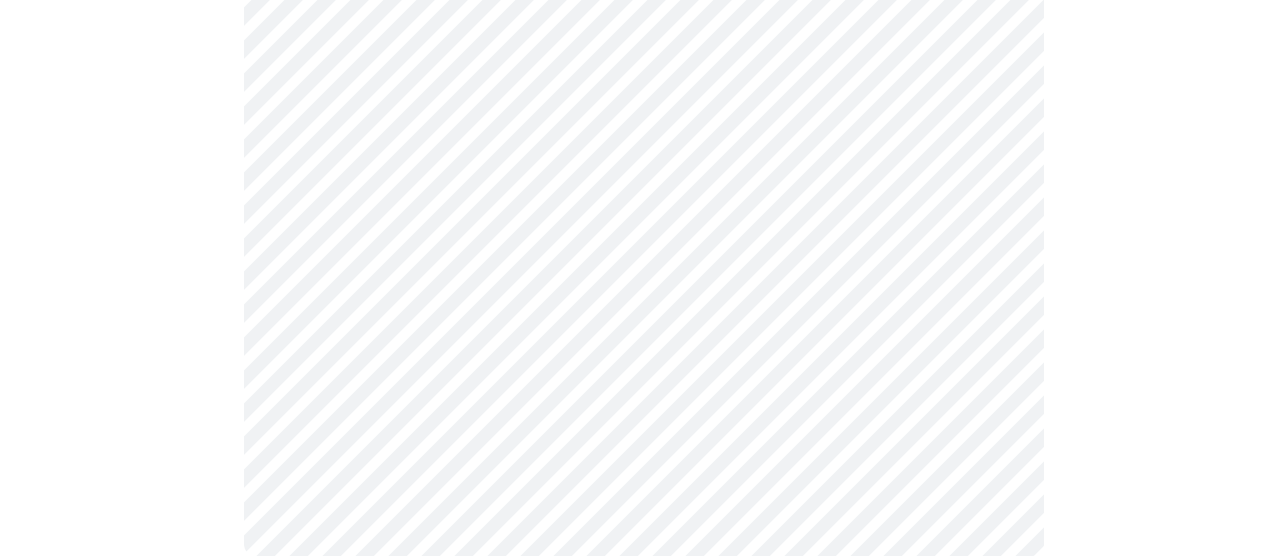 click on "MyMenopauseRx Appointments Messaging Labs Uploads Medications Community Refer a Friend Hi [PERSON_NAME]   Intake Questions for [DATE] 1:20pm-1:40pm 4  /  13 Settings Billing Invoices Log out" at bounding box center (644, -347) 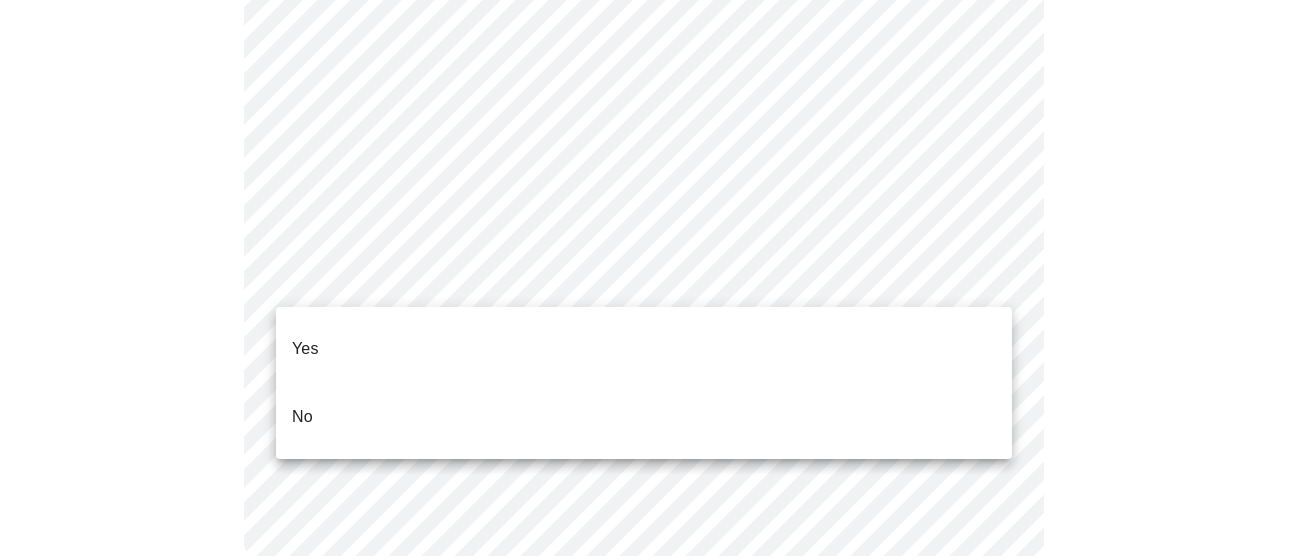 click on "Yes" at bounding box center (644, 349) 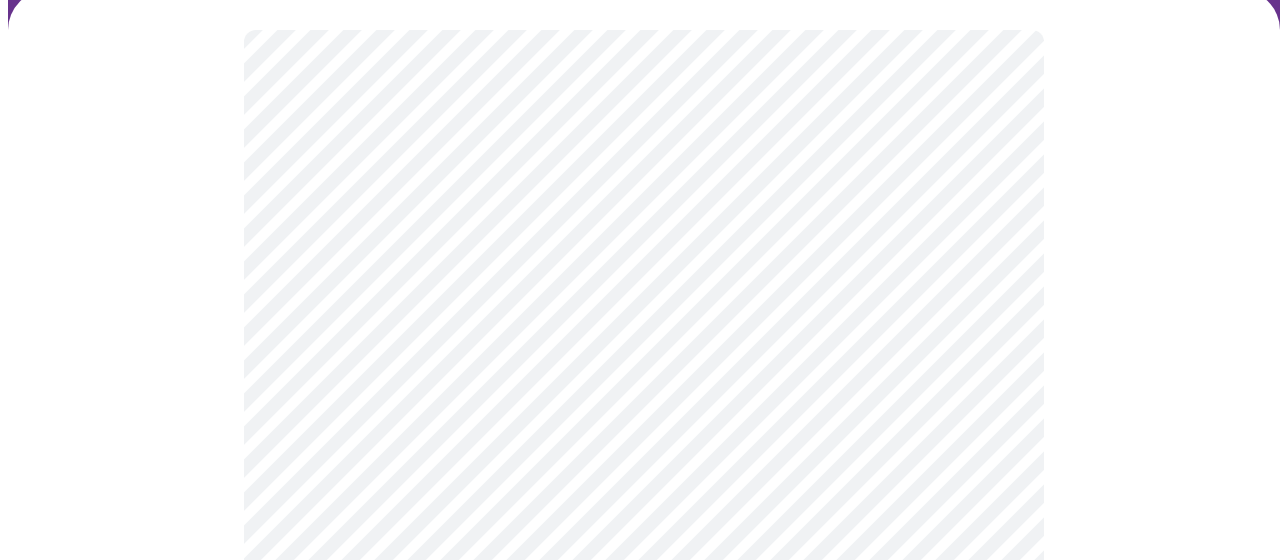 scroll, scrollTop: 200, scrollLeft: 0, axis: vertical 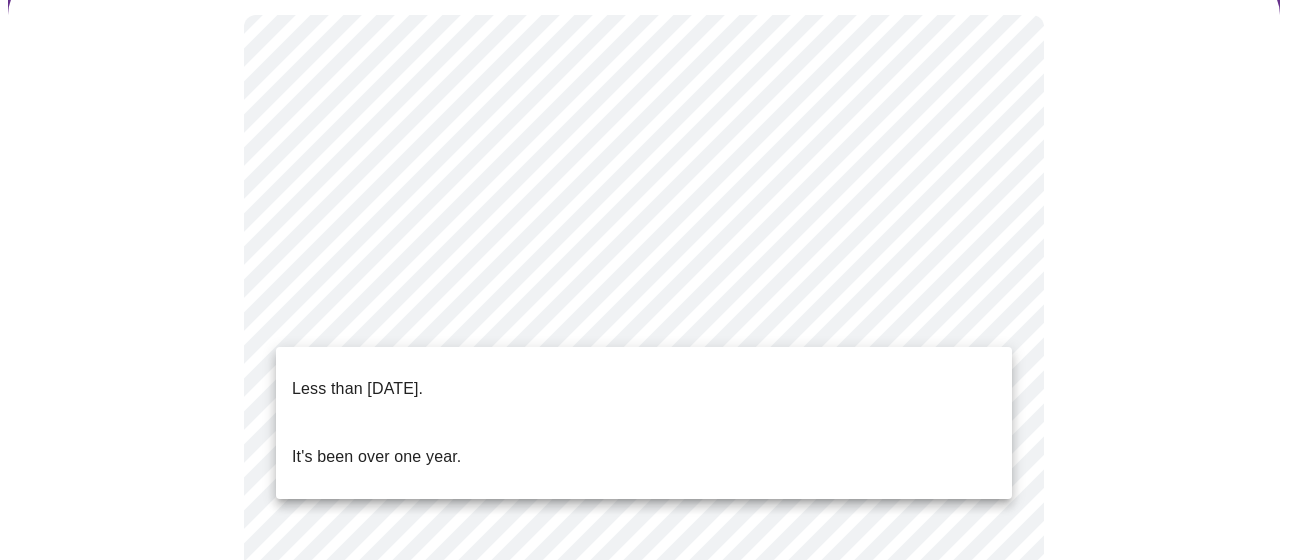 click on "MyMenopauseRx Appointments Messaging Labs Uploads Medications Community Refer a Friend Hi [PERSON_NAME]   Intake Questions for [DATE] 1:20pm-1:40pm 5  /  13 Settings Billing Invoices Log out Less than [DATE].
It's been over one year." at bounding box center (651, 539) 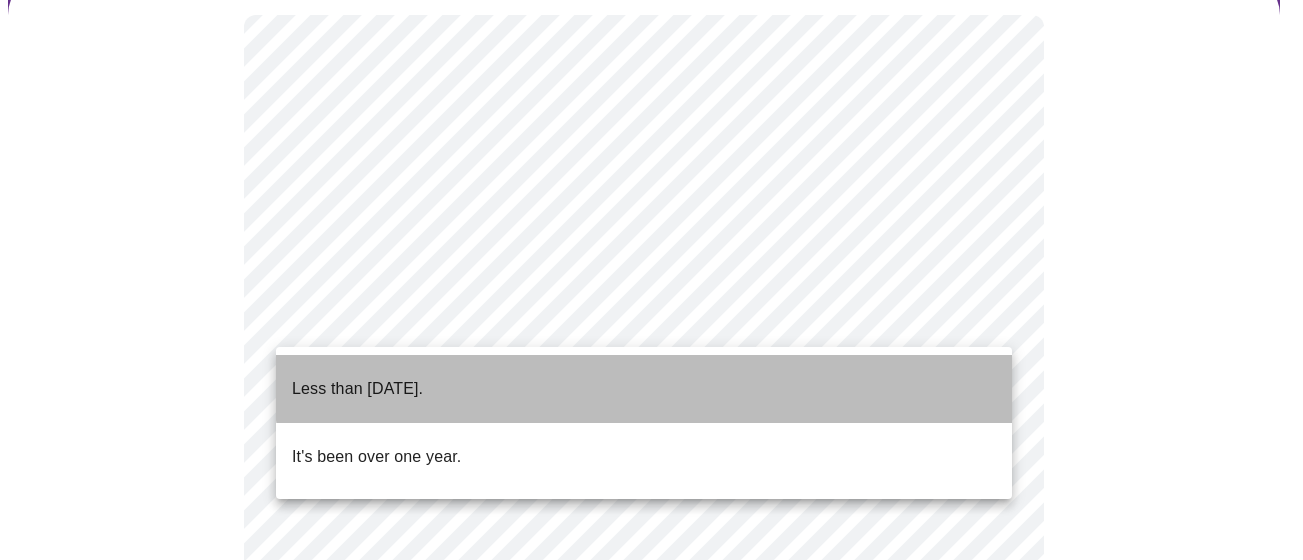 click on "Less than [DATE]." at bounding box center [644, 389] 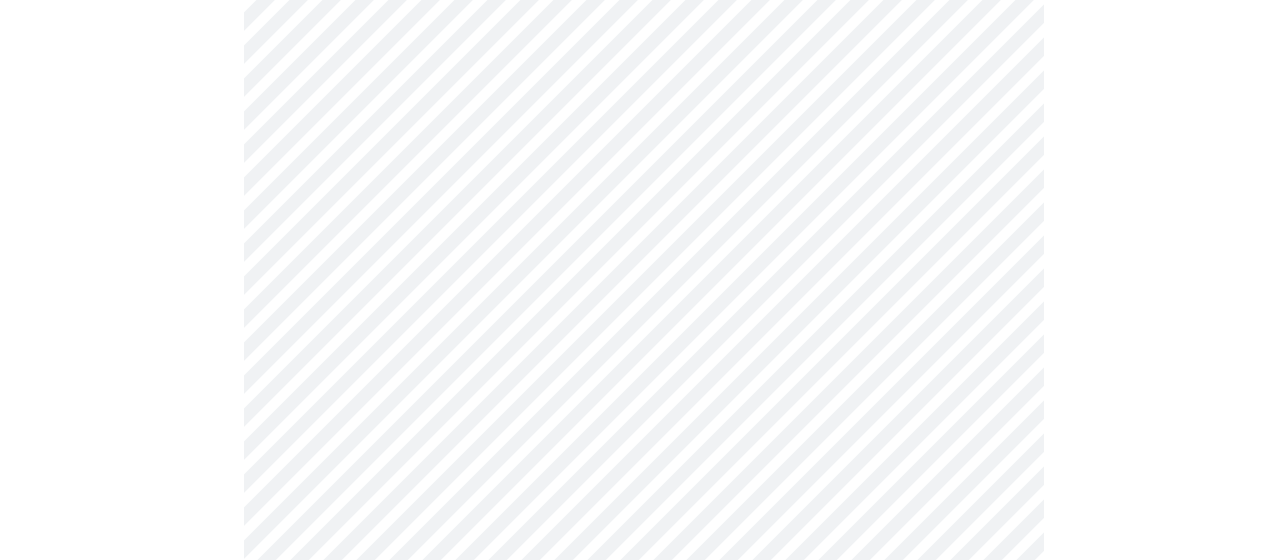 scroll, scrollTop: 400, scrollLeft: 0, axis: vertical 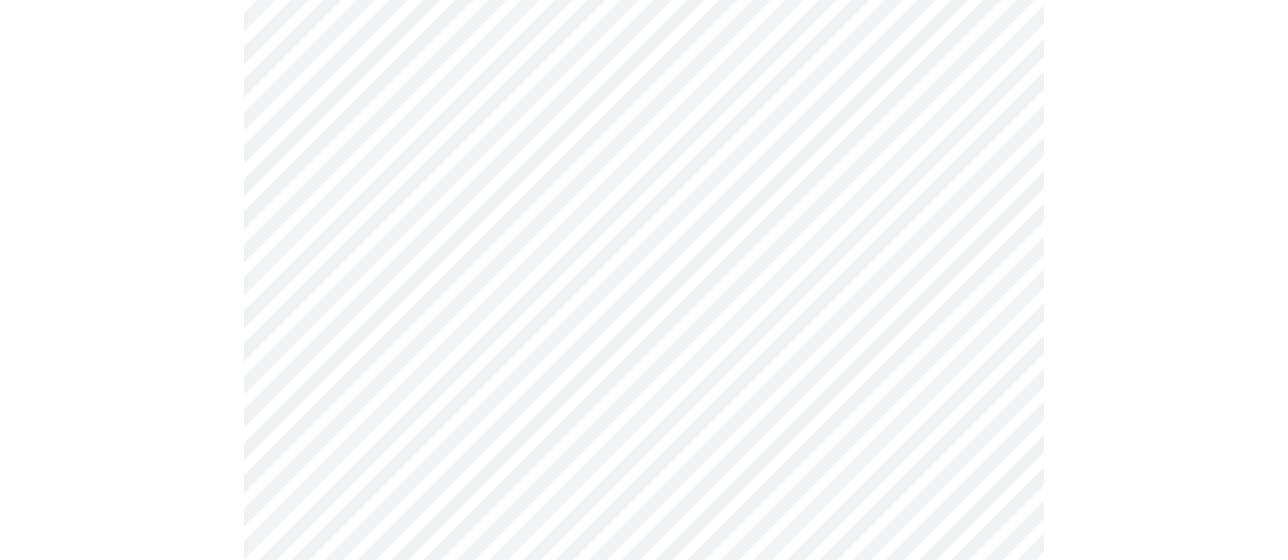 click at bounding box center [644, 416] 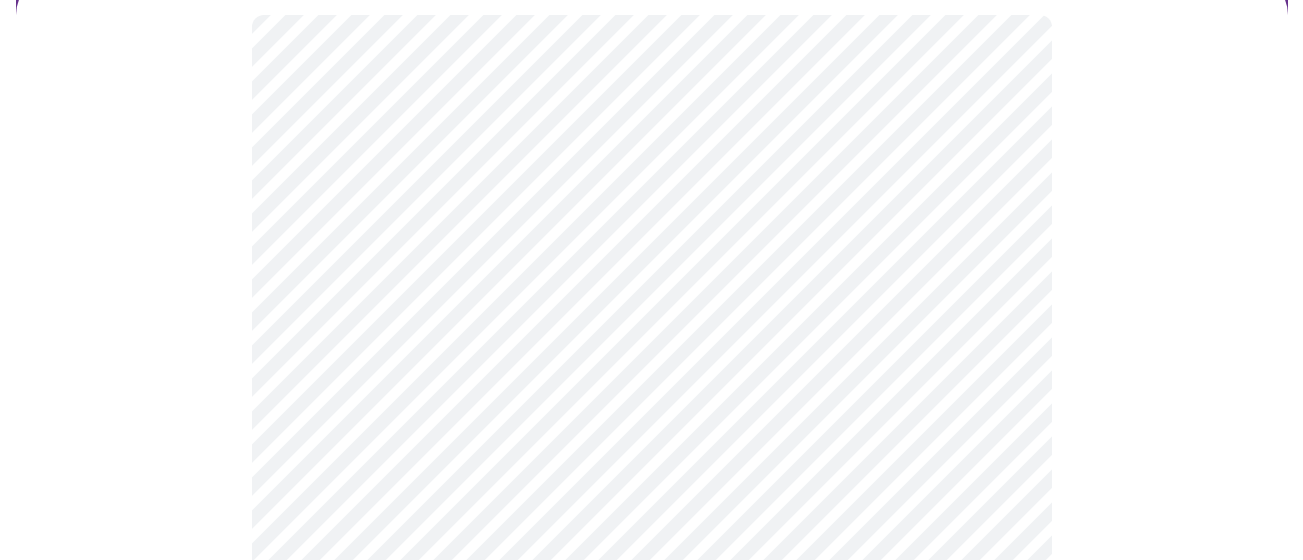 scroll, scrollTop: 300, scrollLeft: 0, axis: vertical 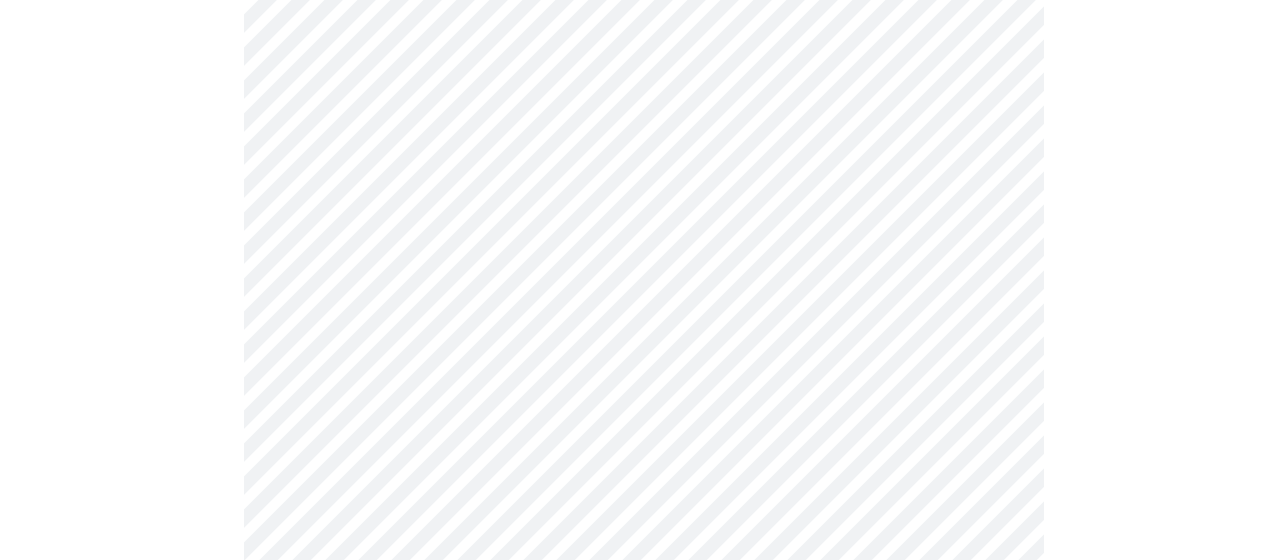 click on "MyMenopauseRx Appointments Messaging Labs Uploads Medications Community Refer a Friend Hi [PERSON_NAME]   Intake Questions for [DATE] 1:20pm-1:40pm 6  /  13 Settings Billing Invoices Log out" at bounding box center (644, 256) 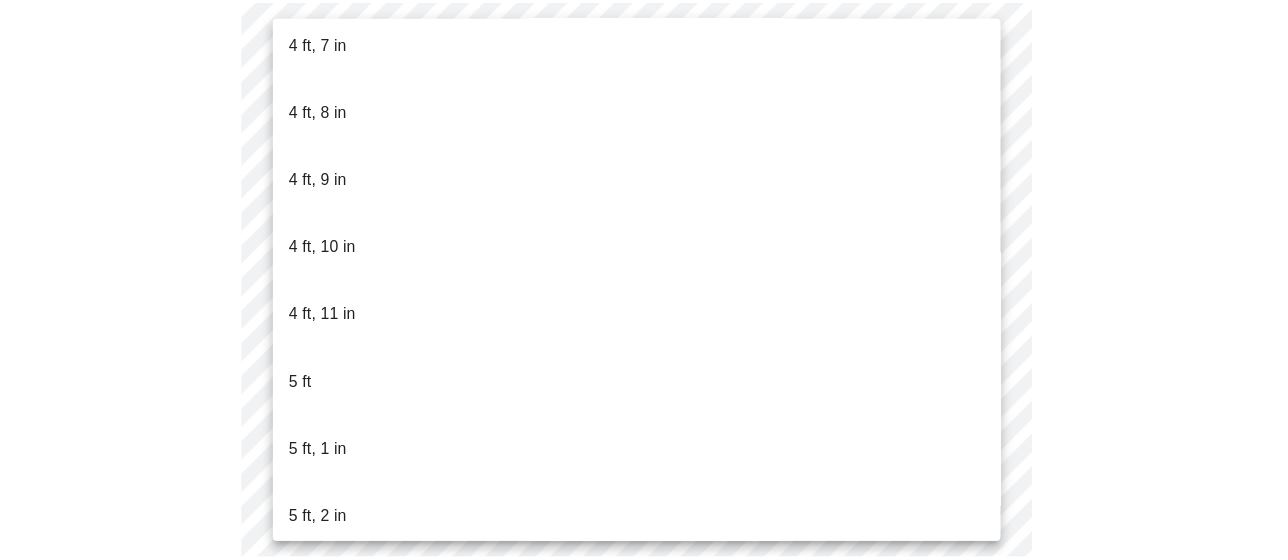 scroll, scrollTop: 1300, scrollLeft: 0, axis: vertical 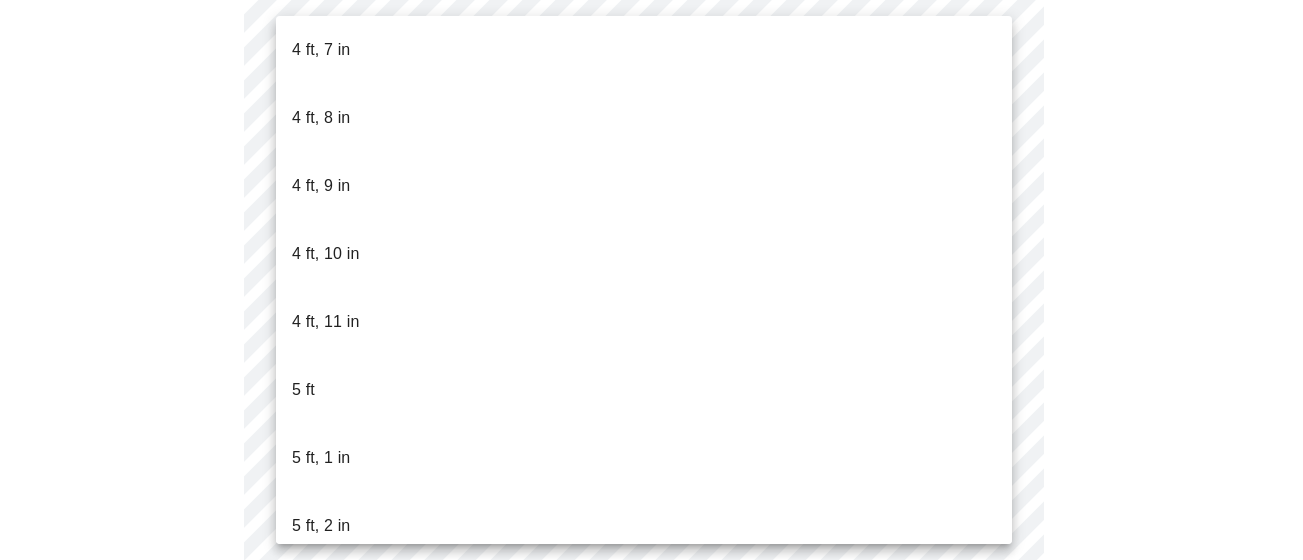 click on "5 ft, 2 in" at bounding box center (644, 526) 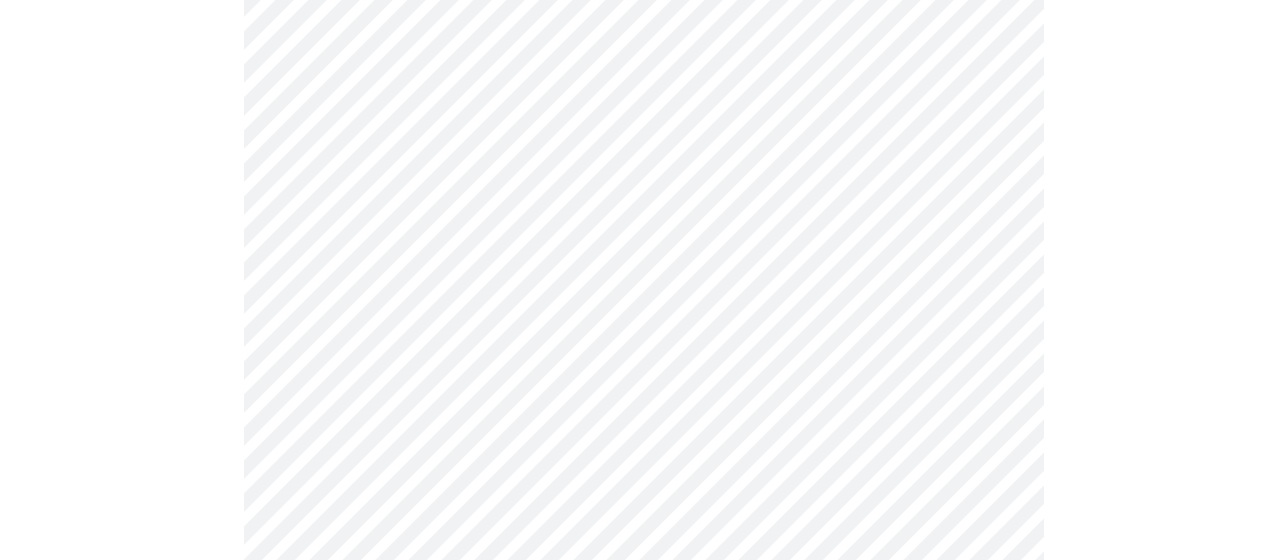 scroll, scrollTop: 5400, scrollLeft: 0, axis: vertical 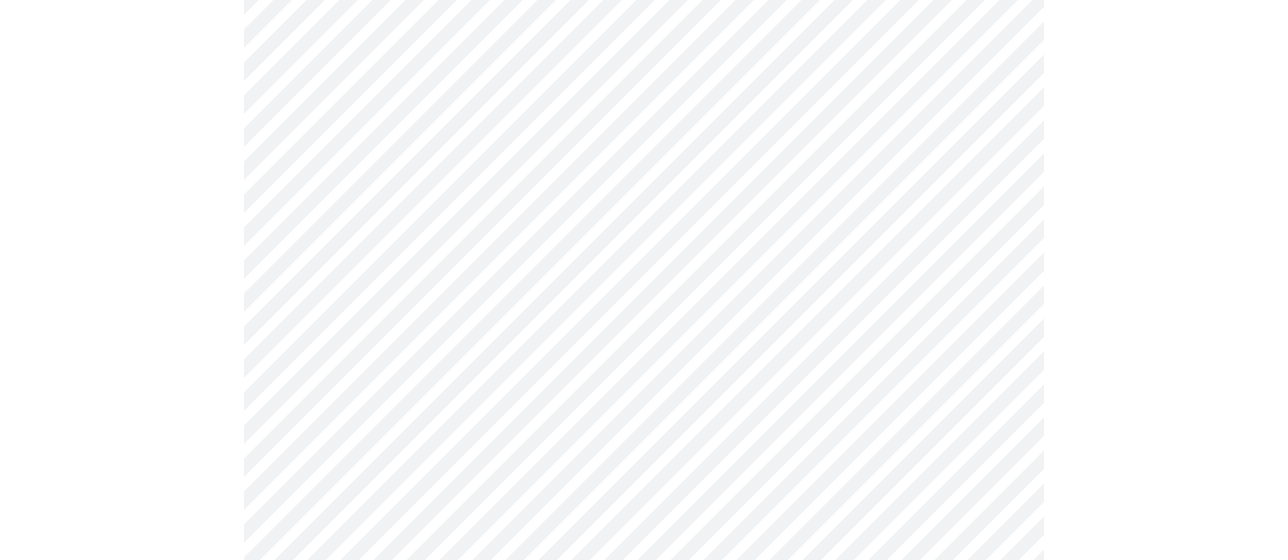 click on "MyMenopauseRx Appointments Messaging Labs Uploads Medications Community Refer a Friend Hi [PERSON_NAME]   Intake Questions for [DATE] 1:20pm-1:40pm 7  /  13 Settings Billing Invoices Log out" at bounding box center (644, -2193) 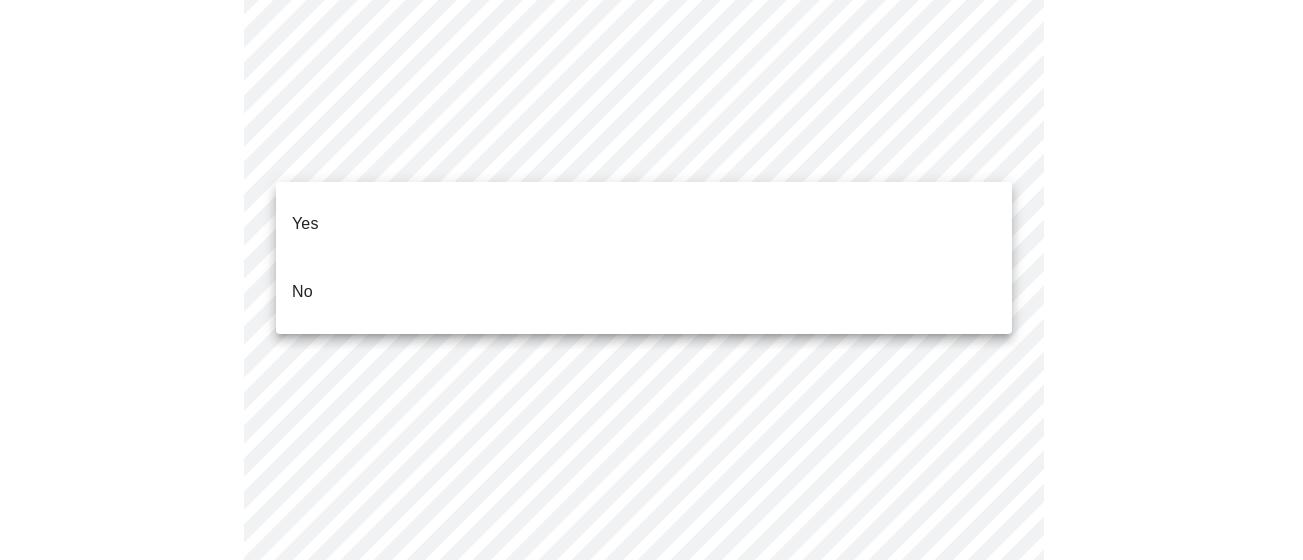 click on "No" at bounding box center [644, 292] 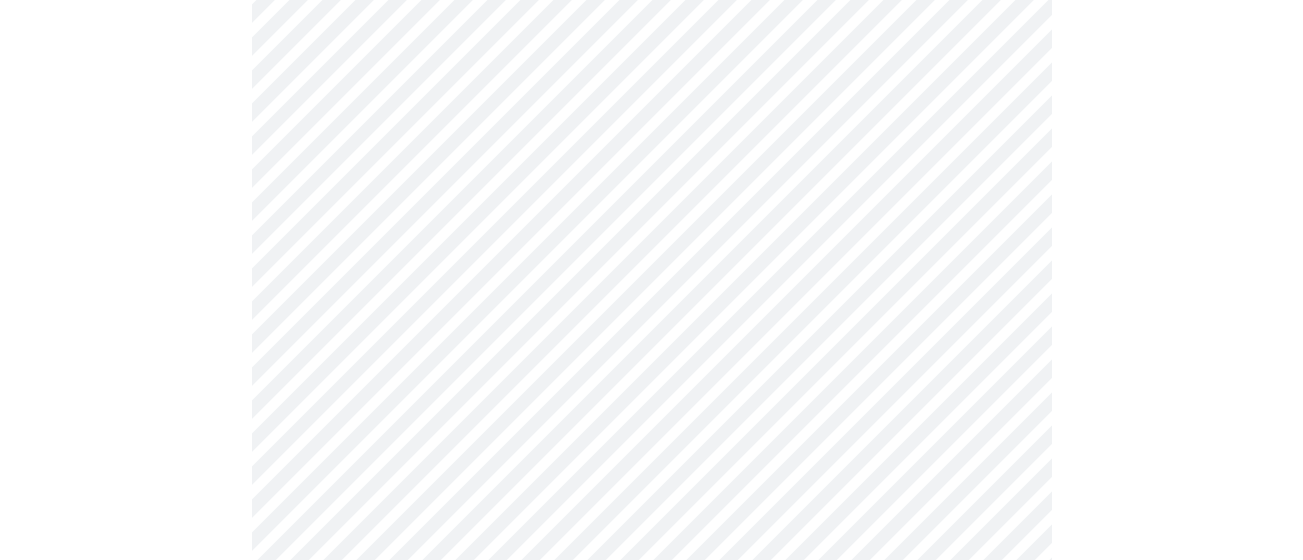 scroll, scrollTop: 1393, scrollLeft: 0, axis: vertical 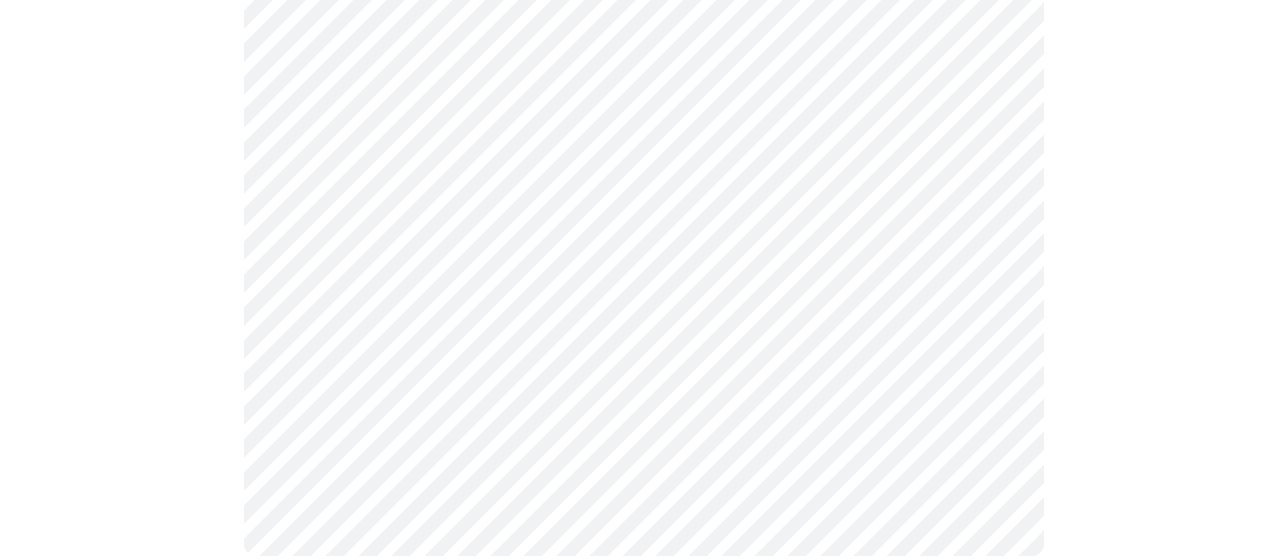 click on "MyMenopauseRx Appointments Messaging Labs Uploads Medications Community Refer a Friend Hi [PERSON_NAME]   Intake Questions for [DATE] 1:20pm-1:40pm 8  /  13 Settings Billing Invoices Log out" at bounding box center [644, -395] 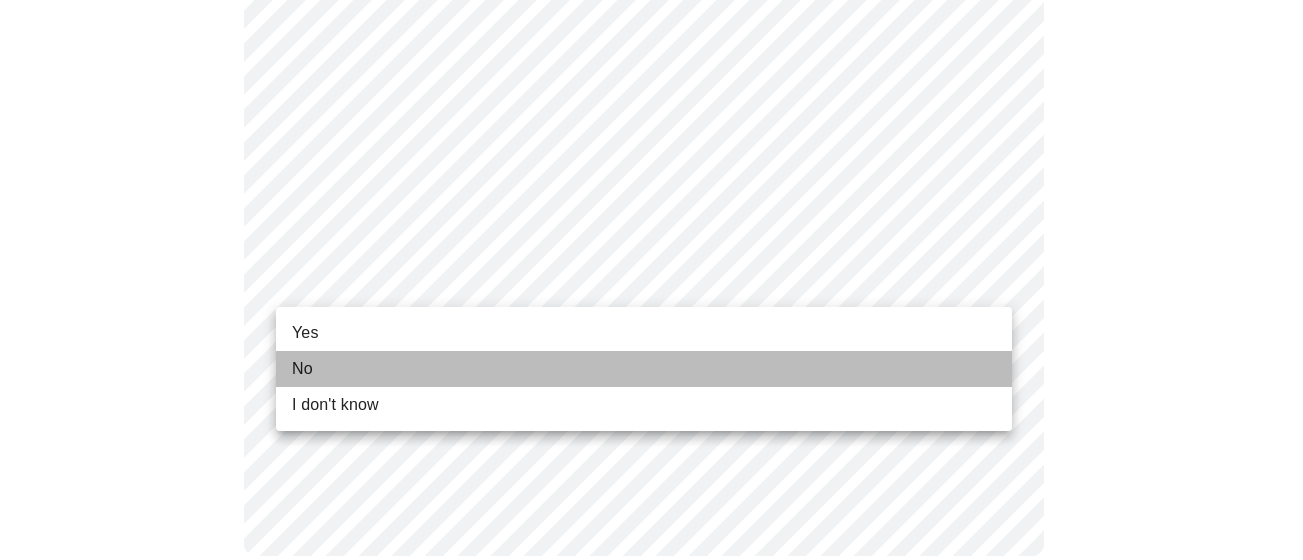 click on "No" at bounding box center [644, 369] 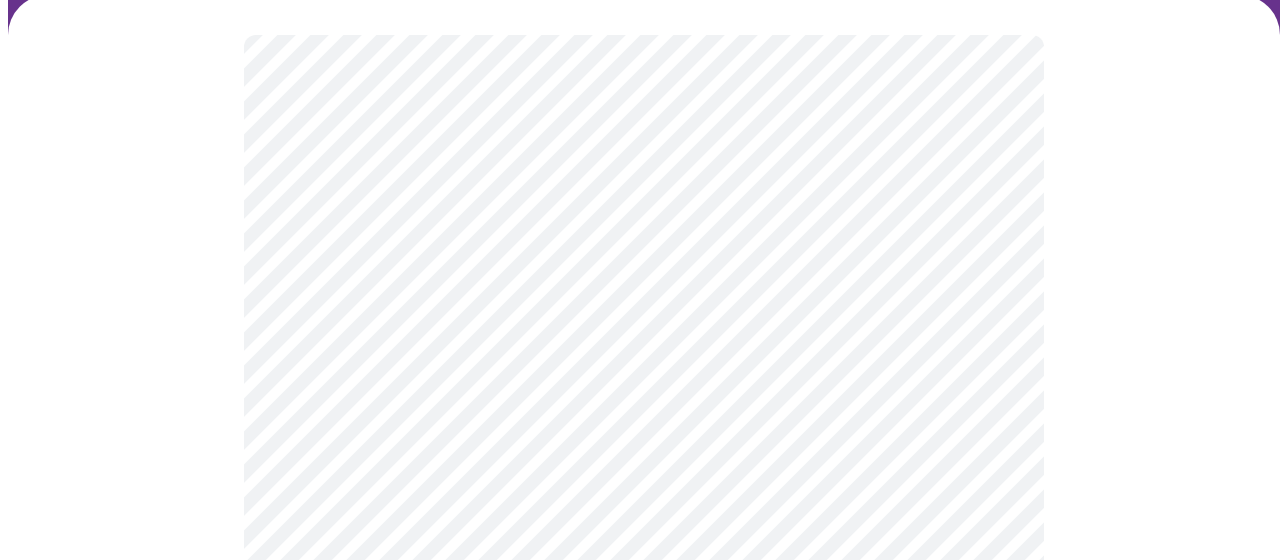 scroll, scrollTop: 200, scrollLeft: 0, axis: vertical 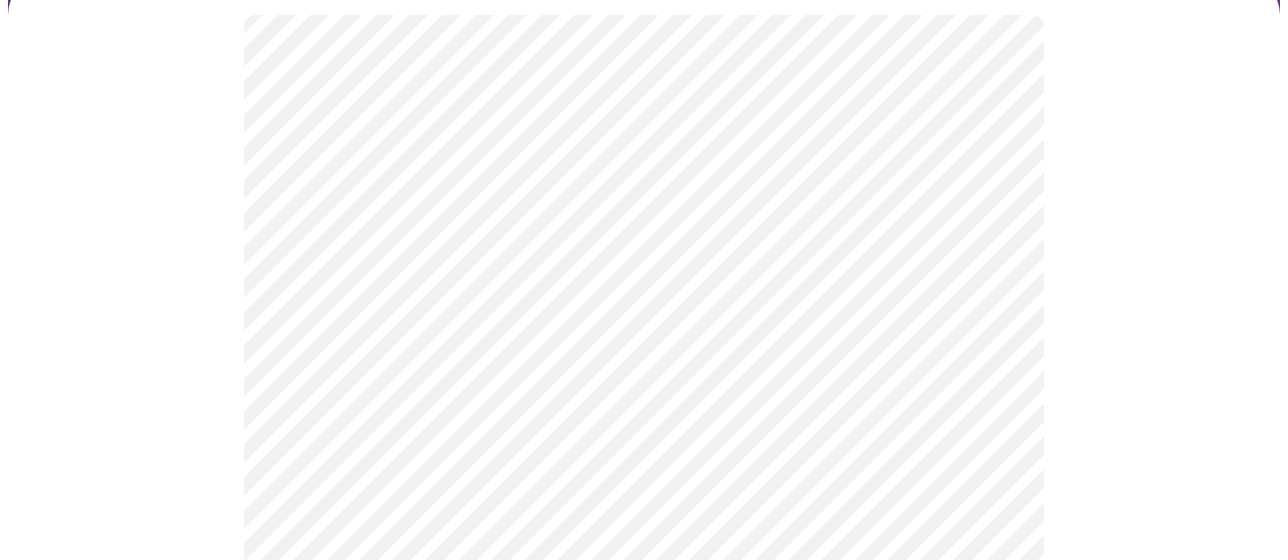 click at bounding box center [644, 1251] 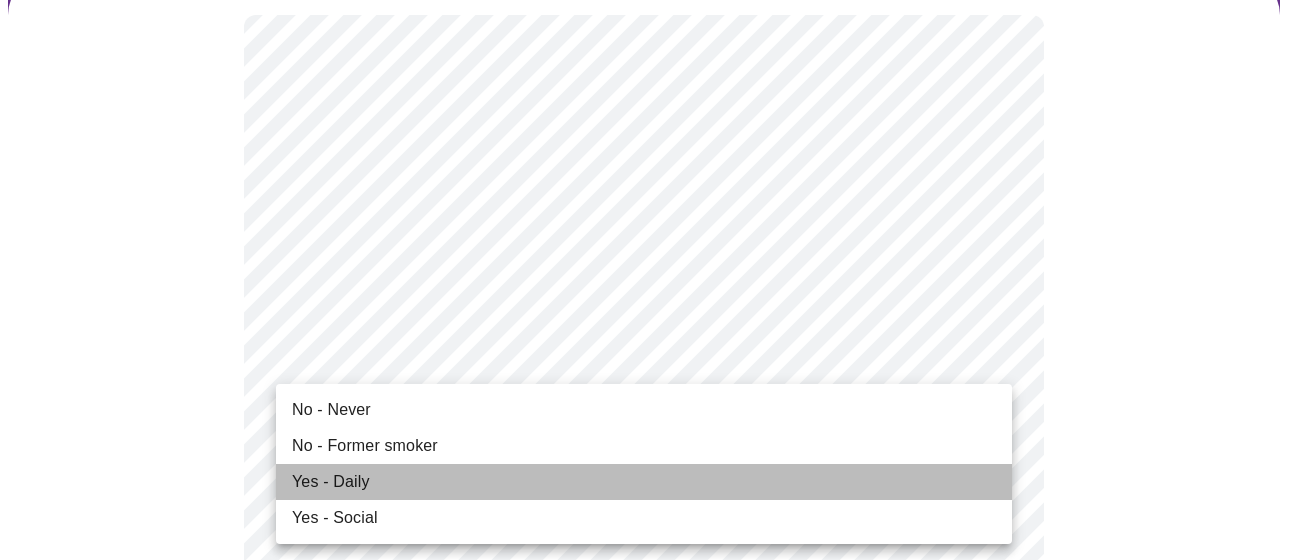 click on "Yes - Daily" at bounding box center (644, 482) 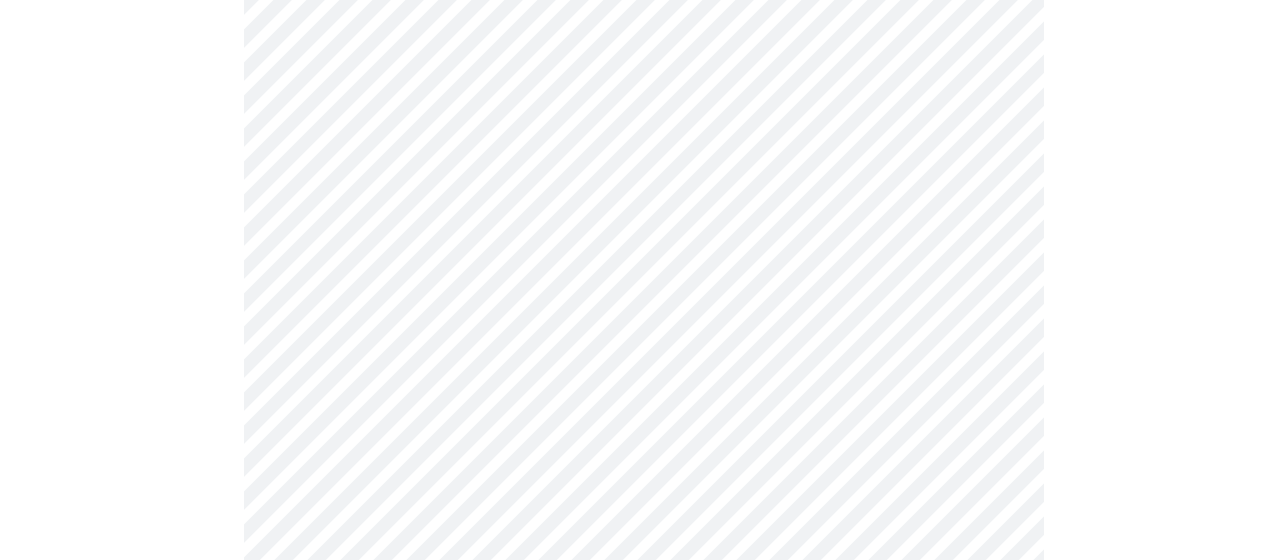 scroll, scrollTop: 1800, scrollLeft: 0, axis: vertical 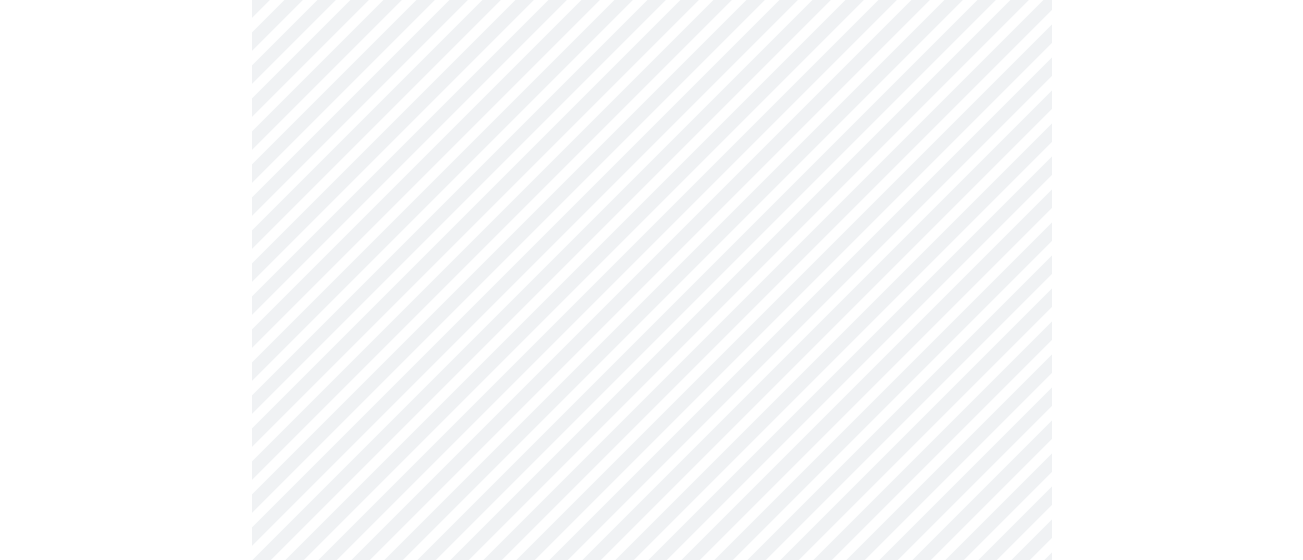 click on "MyMenopauseRx Appointments Messaging Labs Uploads Medications Community Refer a Friend Hi [PERSON_NAME]   Intake Questions for [DATE] 1:20pm-1:40pm 10  /  13 Settings Billing Invoices Log out" at bounding box center [651, -468] 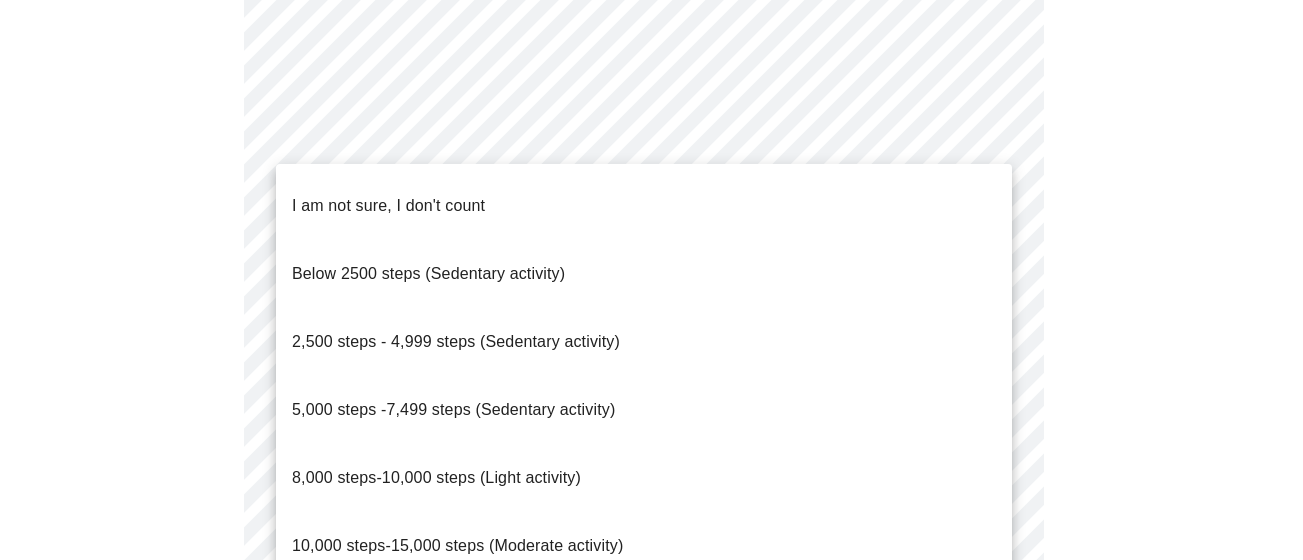 click on "5,000 steps -7,499 steps (Sedentary activity)" at bounding box center [453, 409] 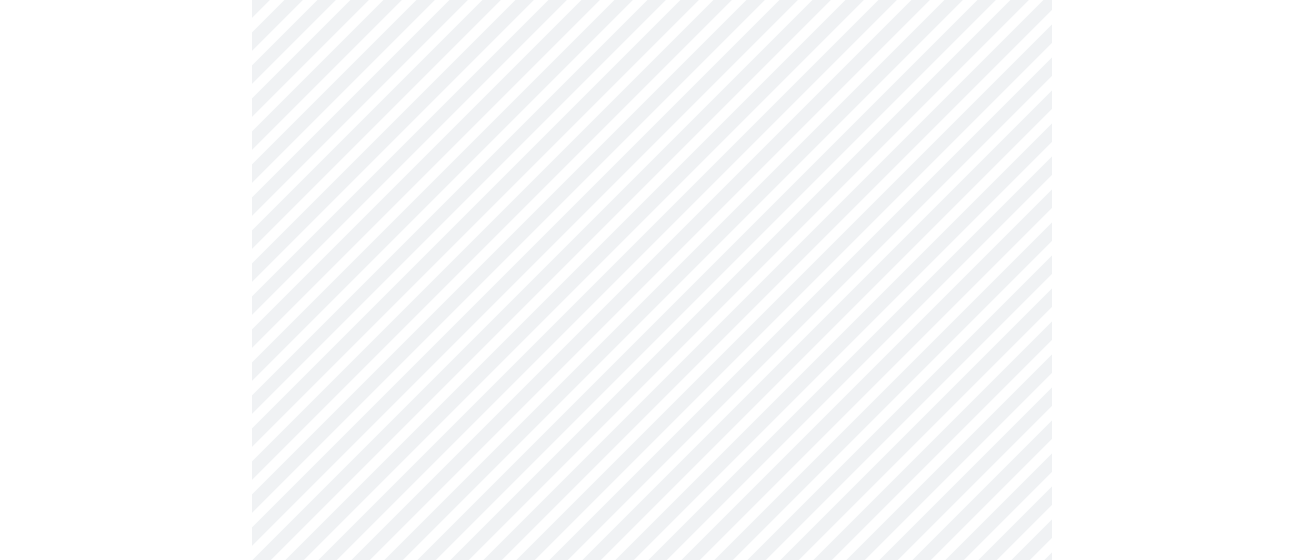 click on "MyMenopauseRx Appointments Messaging Labs Uploads Medications Community Refer a Friend Hi [PERSON_NAME]   Intake Questions for [DATE] 1:20pm-1:40pm 10  /  13 Settings Billing Invoices Log out" at bounding box center [651, -474] 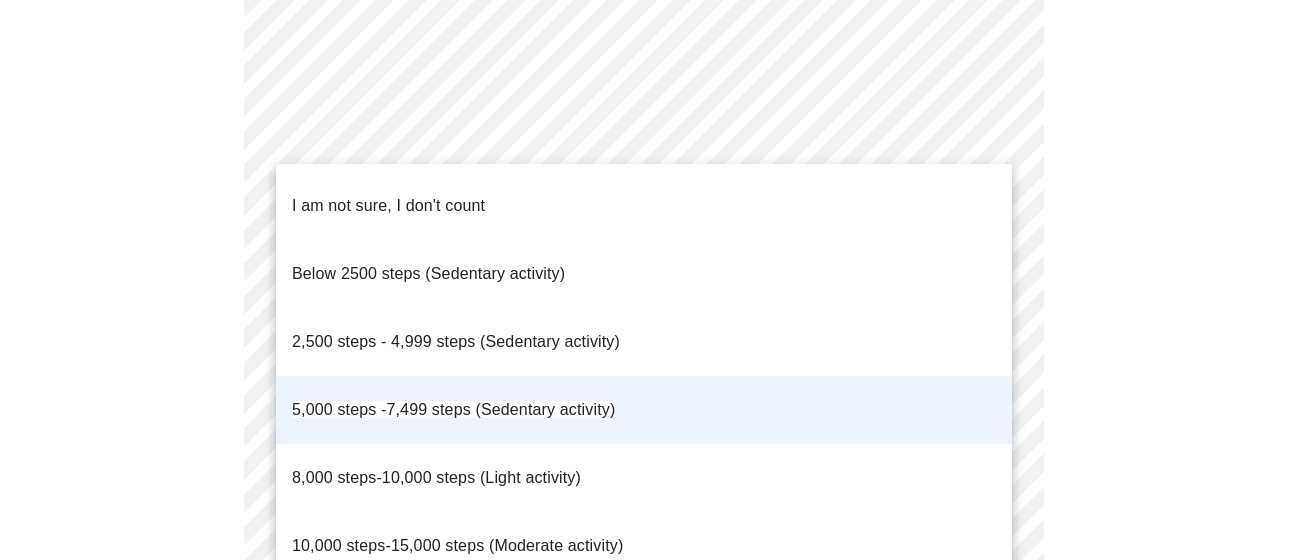 click at bounding box center [651, 280] 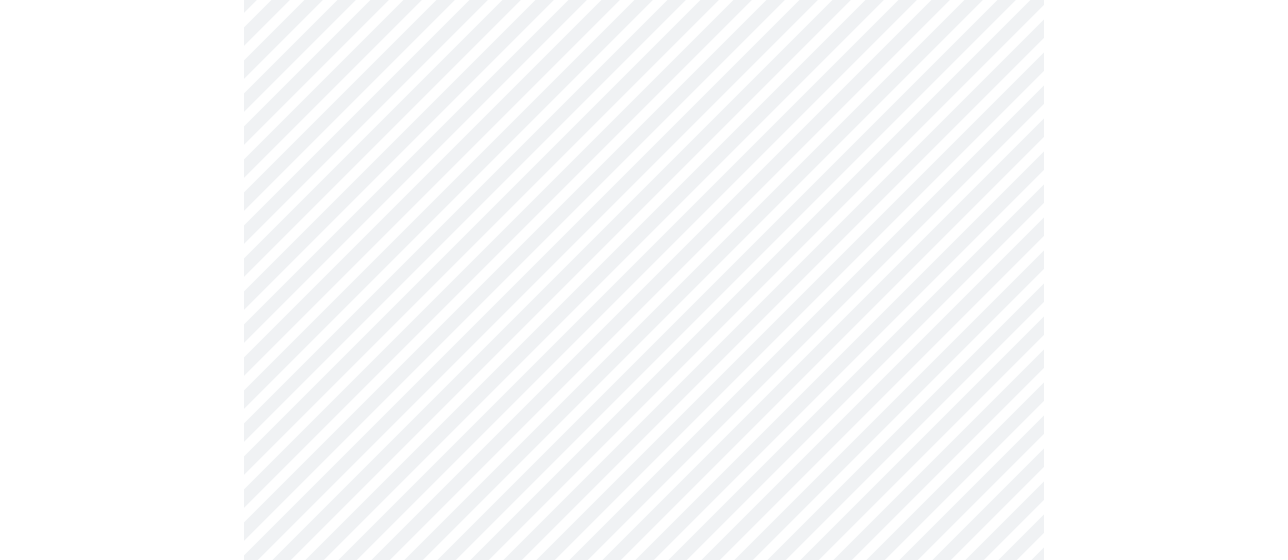 scroll, scrollTop: 2000, scrollLeft: 0, axis: vertical 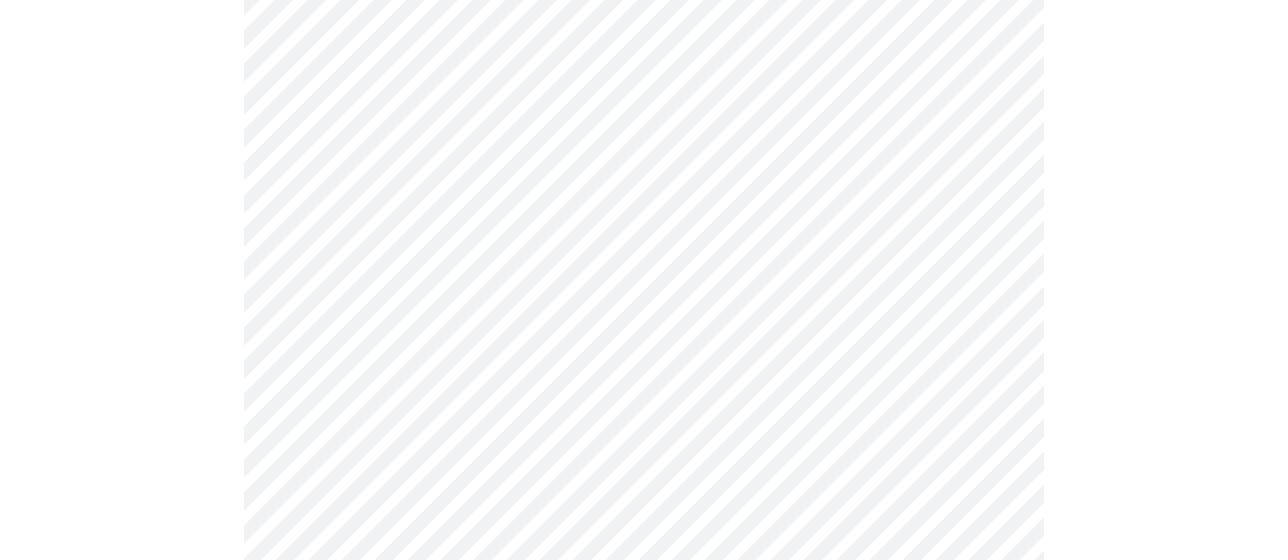 click on "MyMenopauseRx Appointments Messaging Labs Uploads Medications Community Refer a Friend Hi [PERSON_NAME]   Intake Questions for [DATE] 1:20pm-1:40pm 10  /  13 Settings Billing Invoices Log out" at bounding box center (644, -674) 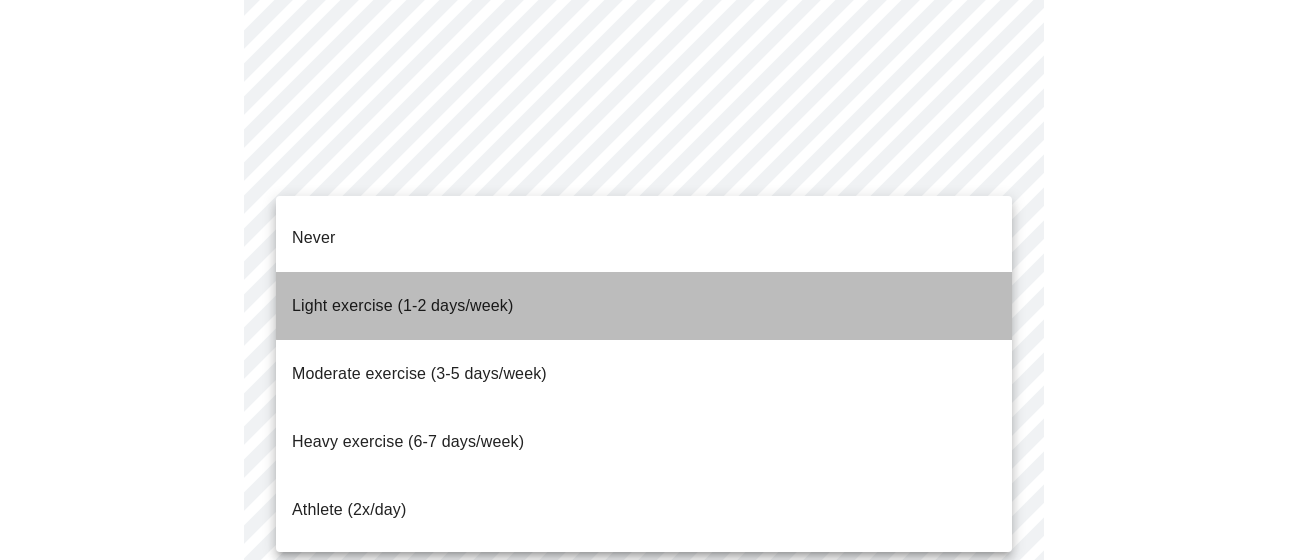 click on "Light exercise (1-2 days/week)" at bounding box center [644, 306] 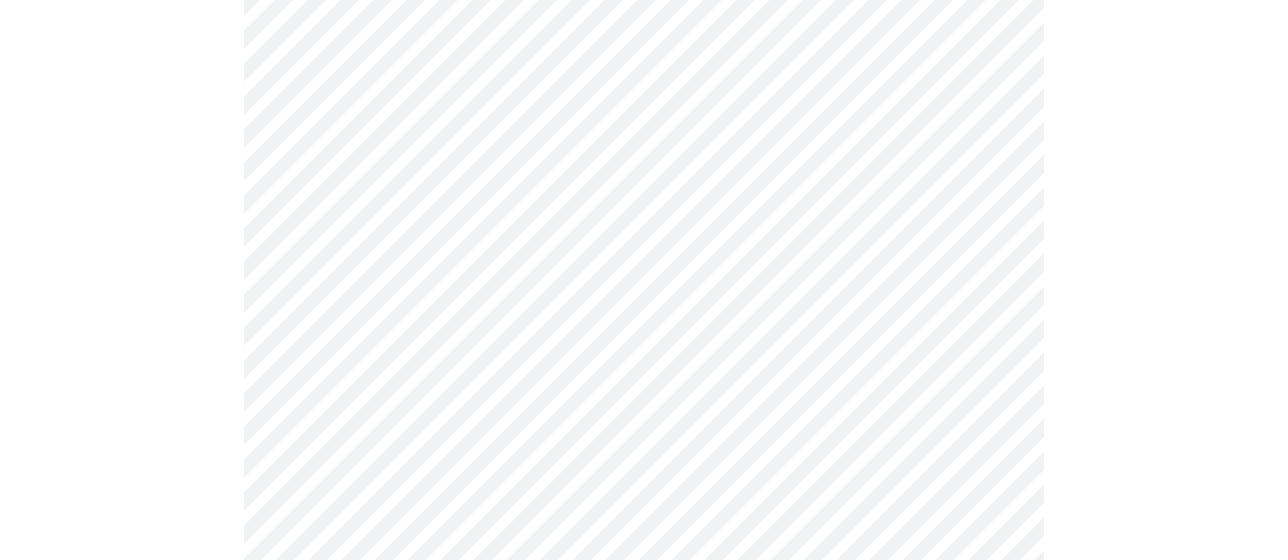 click on "MyMenopauseRx Appointments Messaging Labs Uploads Medications Community Refer a Friend Hi [PERSON_NAME]   Intake Questions for [DATE] 1:20pm-1:40pm 10  /  13 Settings Billing Invoices Log out" at bounding box center [644, -680] 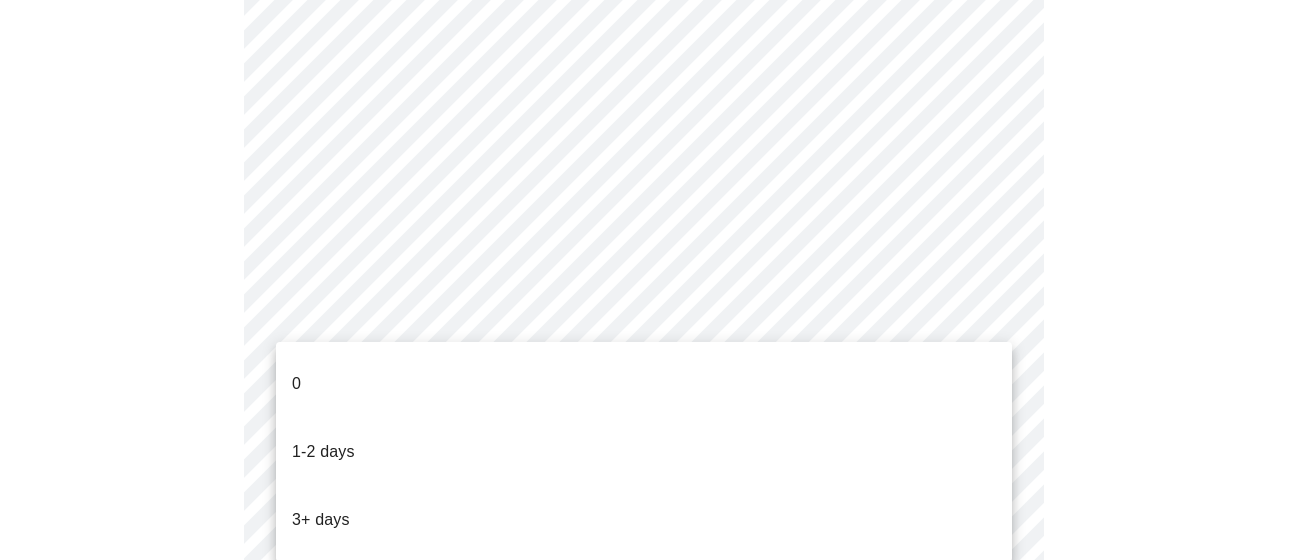 click on "0" at bounding box center (644, 384) 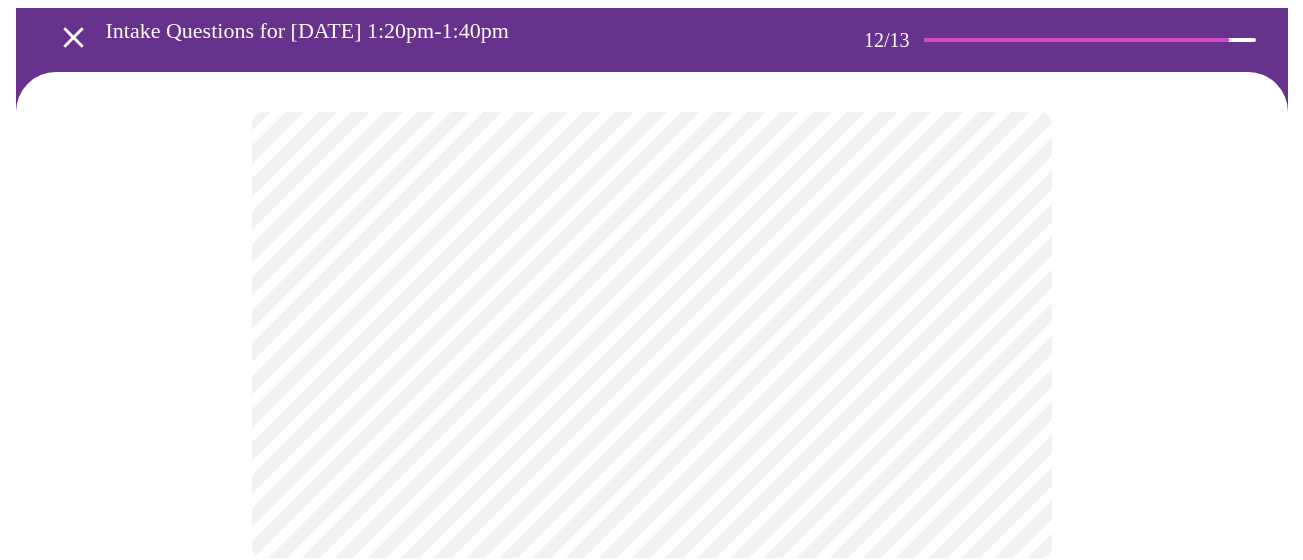 scroll, scrollTop: 105, scrollLeft: 0, axis: vertical 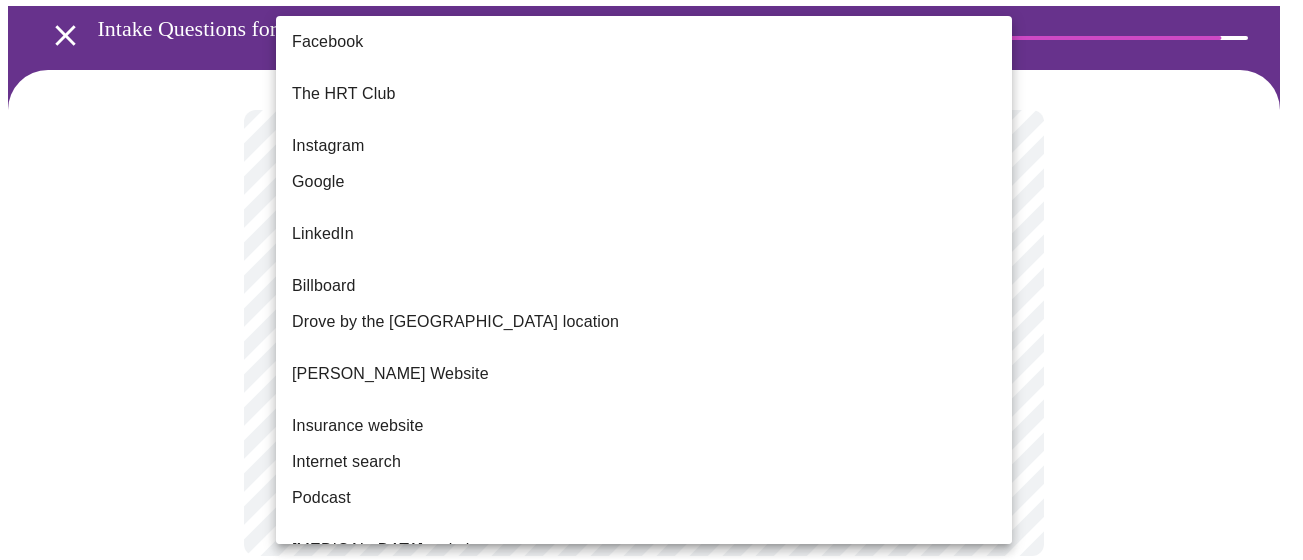 click on "MyMenopauseRx Appointments Messaging Labs Uploads Medications Community Refer a Friend Hi [PERSON_NAME]   Intake Questions for [DATE] 1:20pm-1:40pm 12  /  13 Settings Billing Invoices Log out Facebook The HRT Club
Instagram Google LinkedIn
Billboard Drove by the Wheaton location [PERSON_NAME] Website
Insurance website Internet search Podcast [MEDICAL_DATA] website
The Menopause Society Website MyUTI
Referral from your physician
Referral from a current patient.
Versalie
Word of mouth
Other" at bounding box center (651, 249) 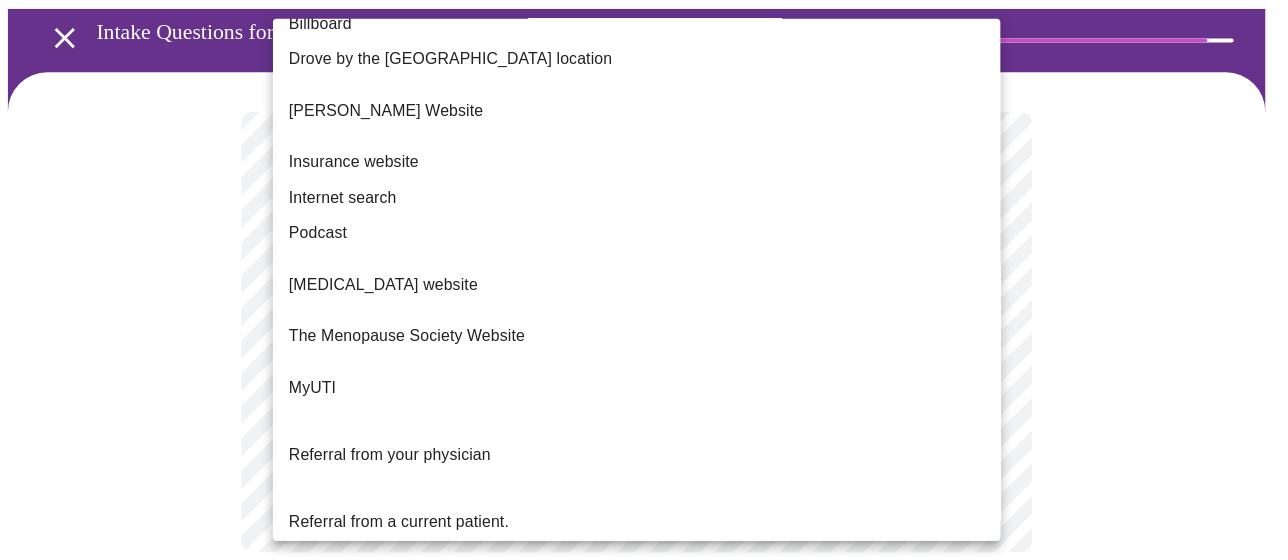 scroll, scrollTop: 316, scrollLeft: 0, axis: vertical 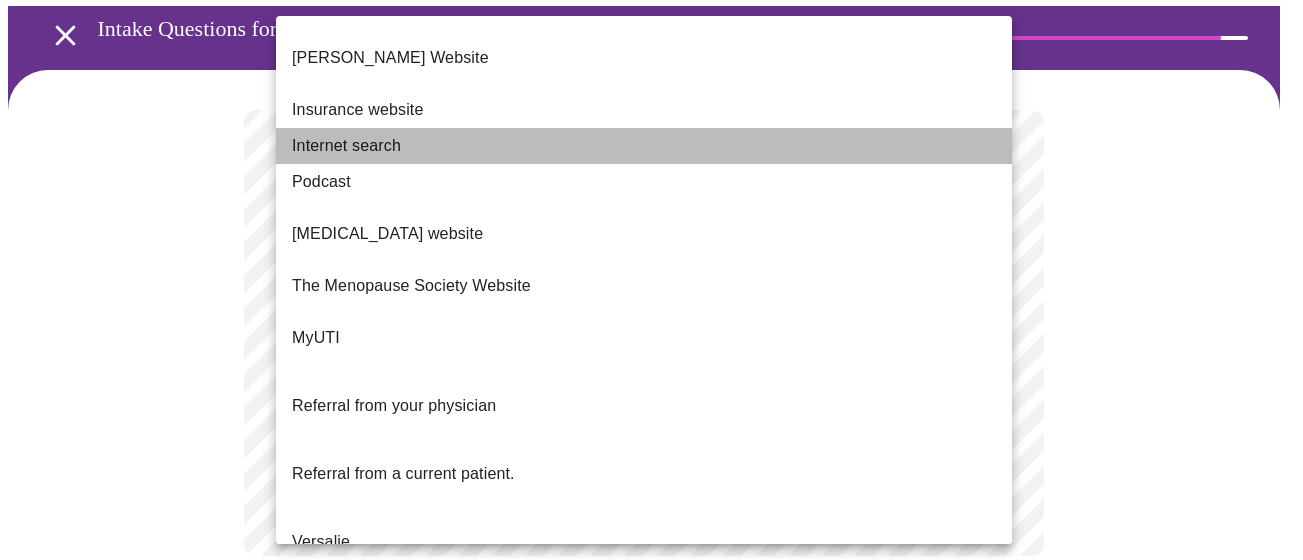click on "Internet search" at bounding box center (644, 146) 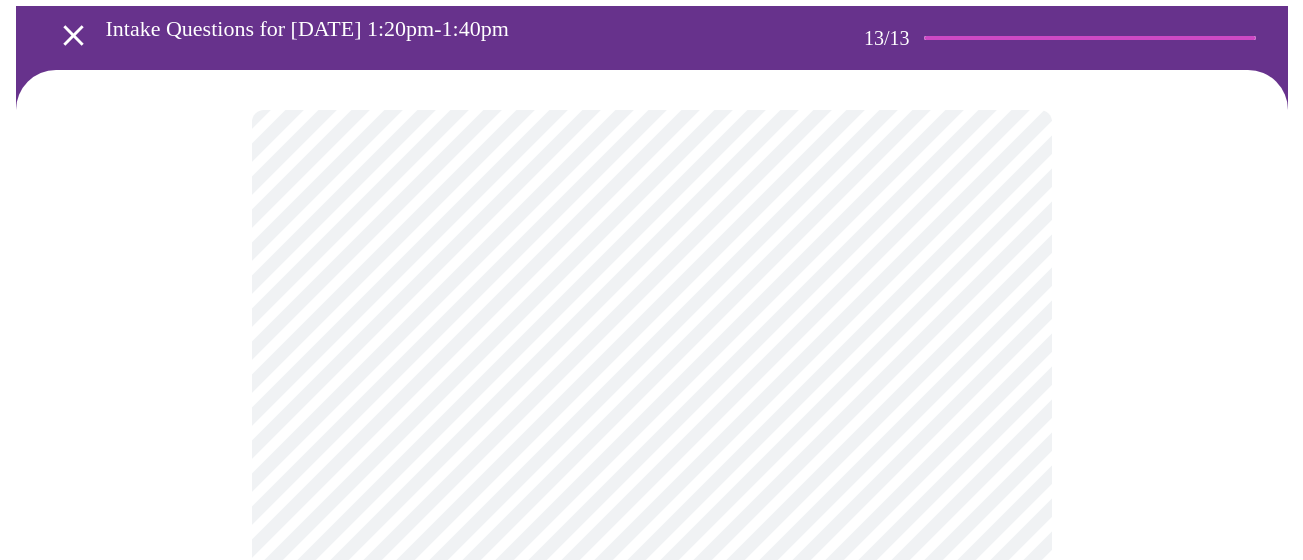 scroll, scrollTop: 0, scrollLeft: 0, axis: both 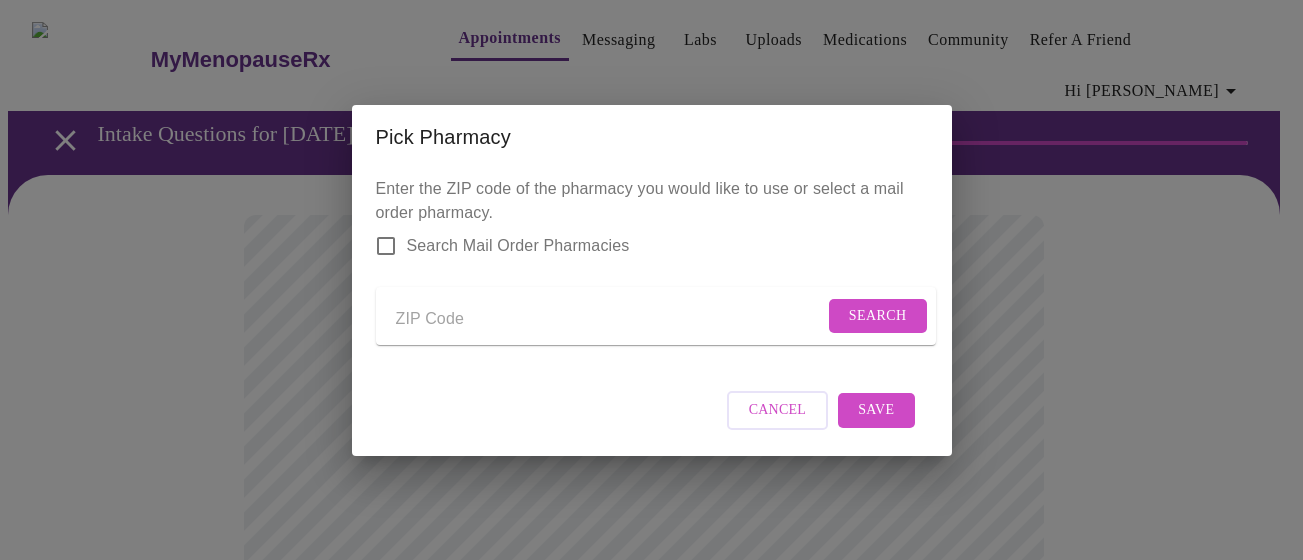 click at bounding box center (610, 320) 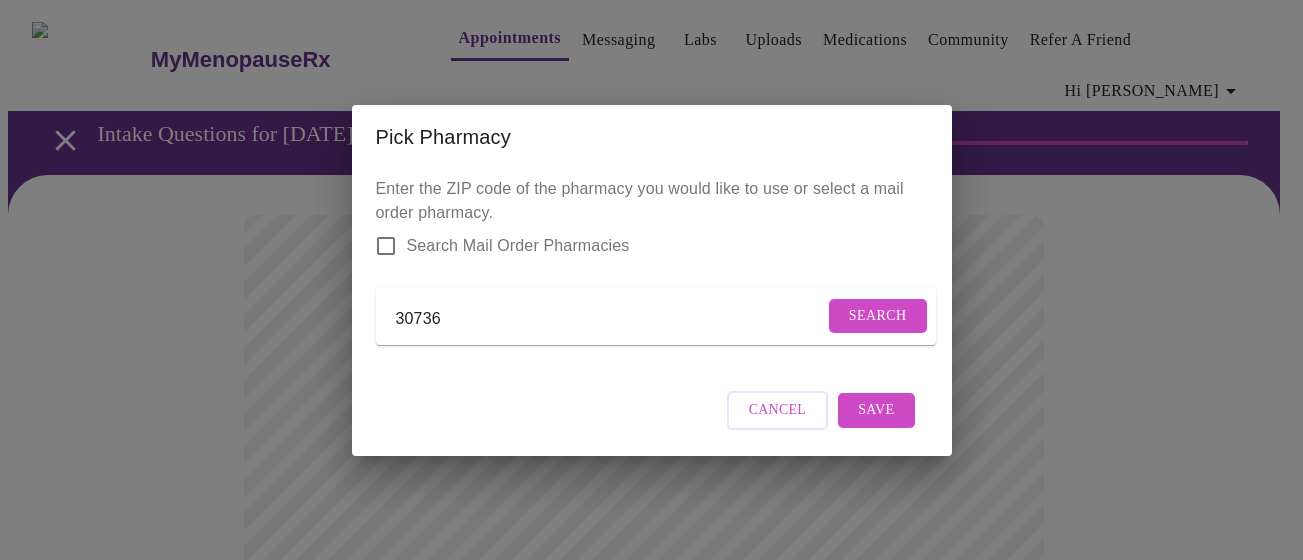 type on "30736" 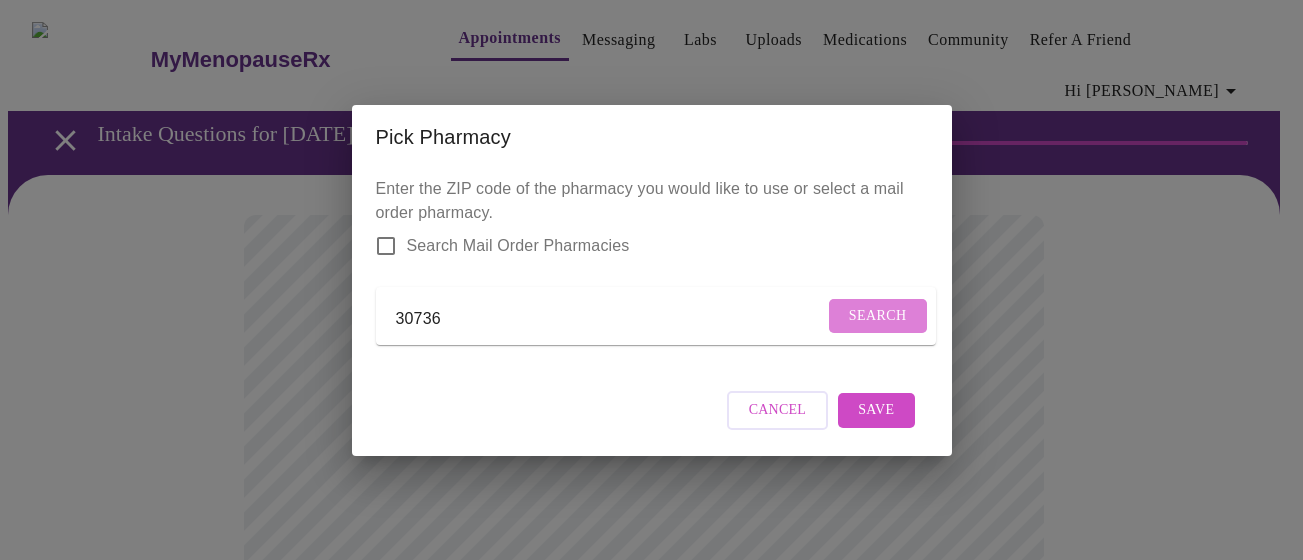 click on "Search" at bounding box center [878, 316] 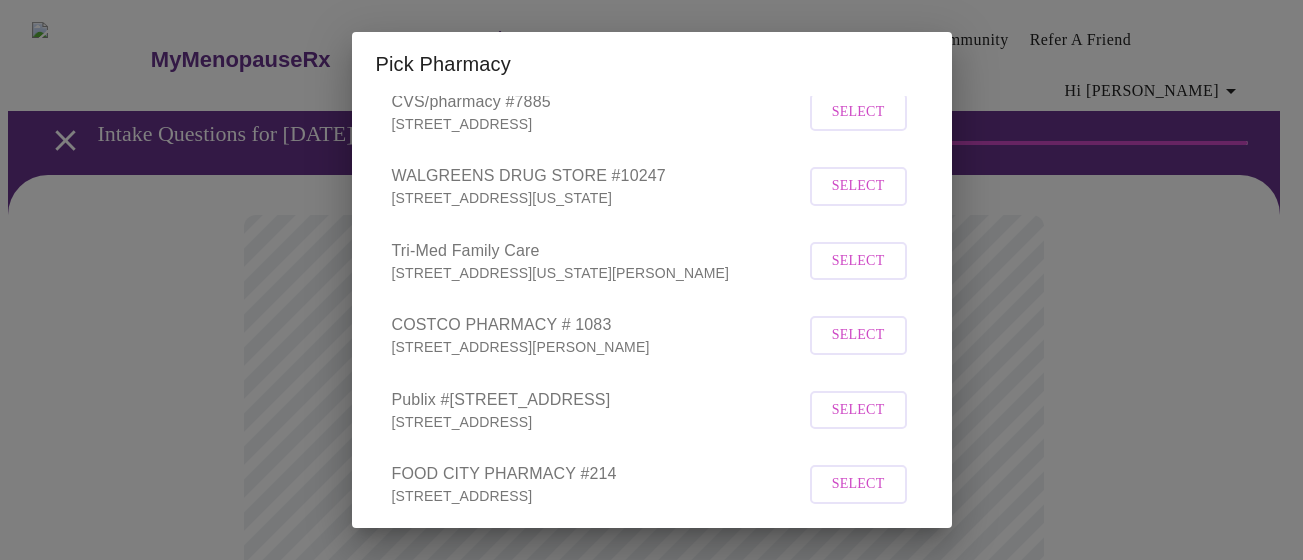 scroll, scrollTop: 301, scrollLeft: 0, axis: vertical 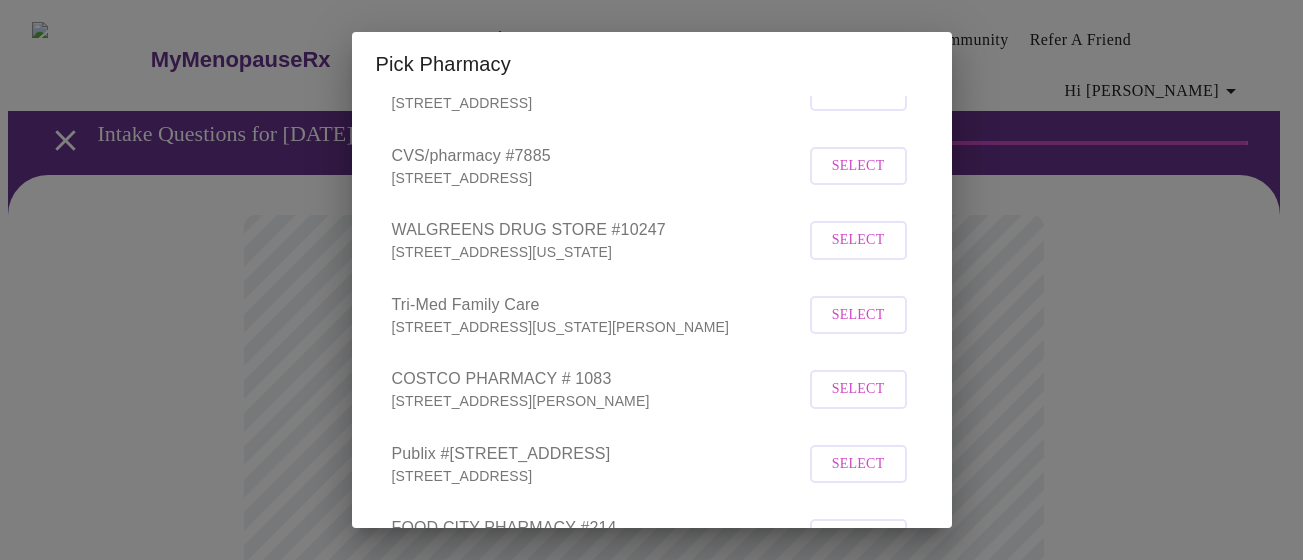 click on "Select" at bounding box center (858, 240) 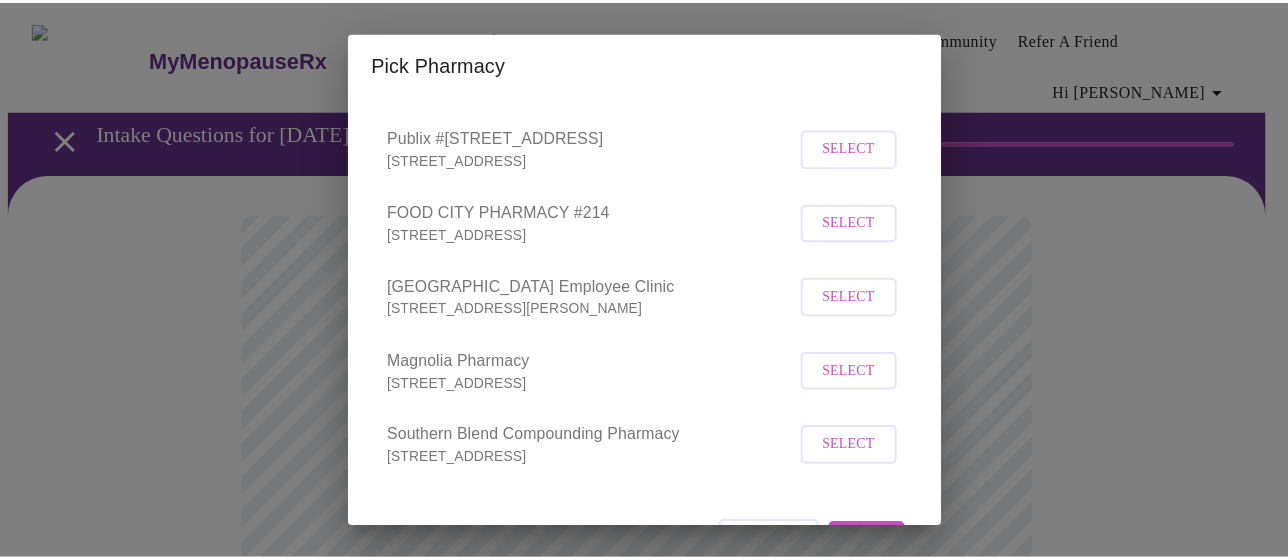 scroll, scrollTop: 700, scrollLeft: 0, axis: vertical 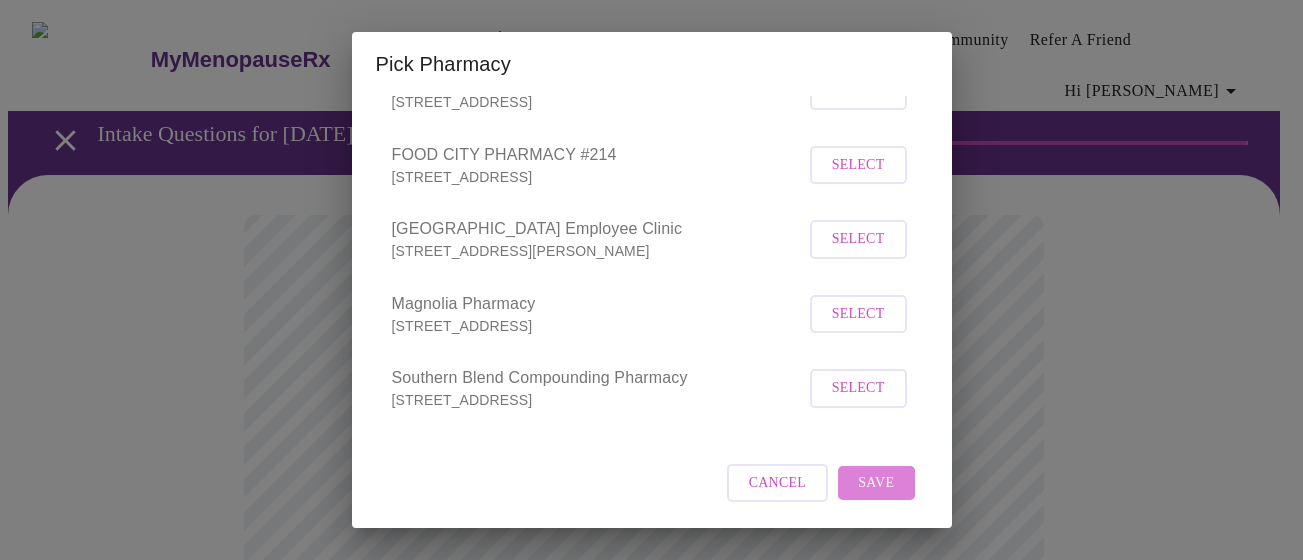 click on "Save" at bounding box center (876, 483) 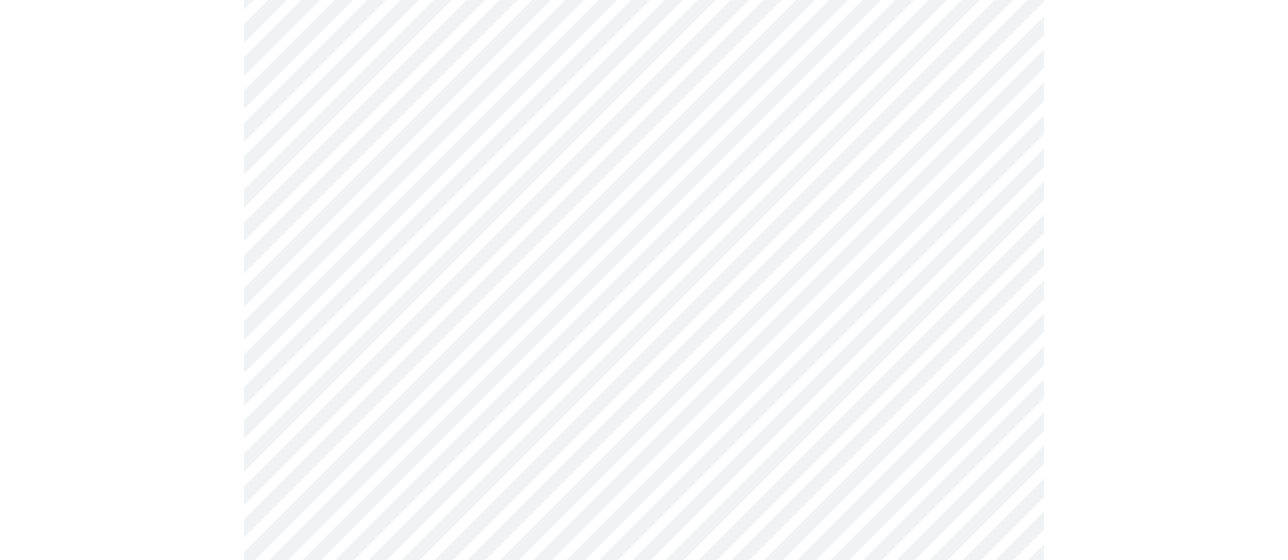 scroll, scrollTop: 900, scrollLeft: 0, axis: vertical 